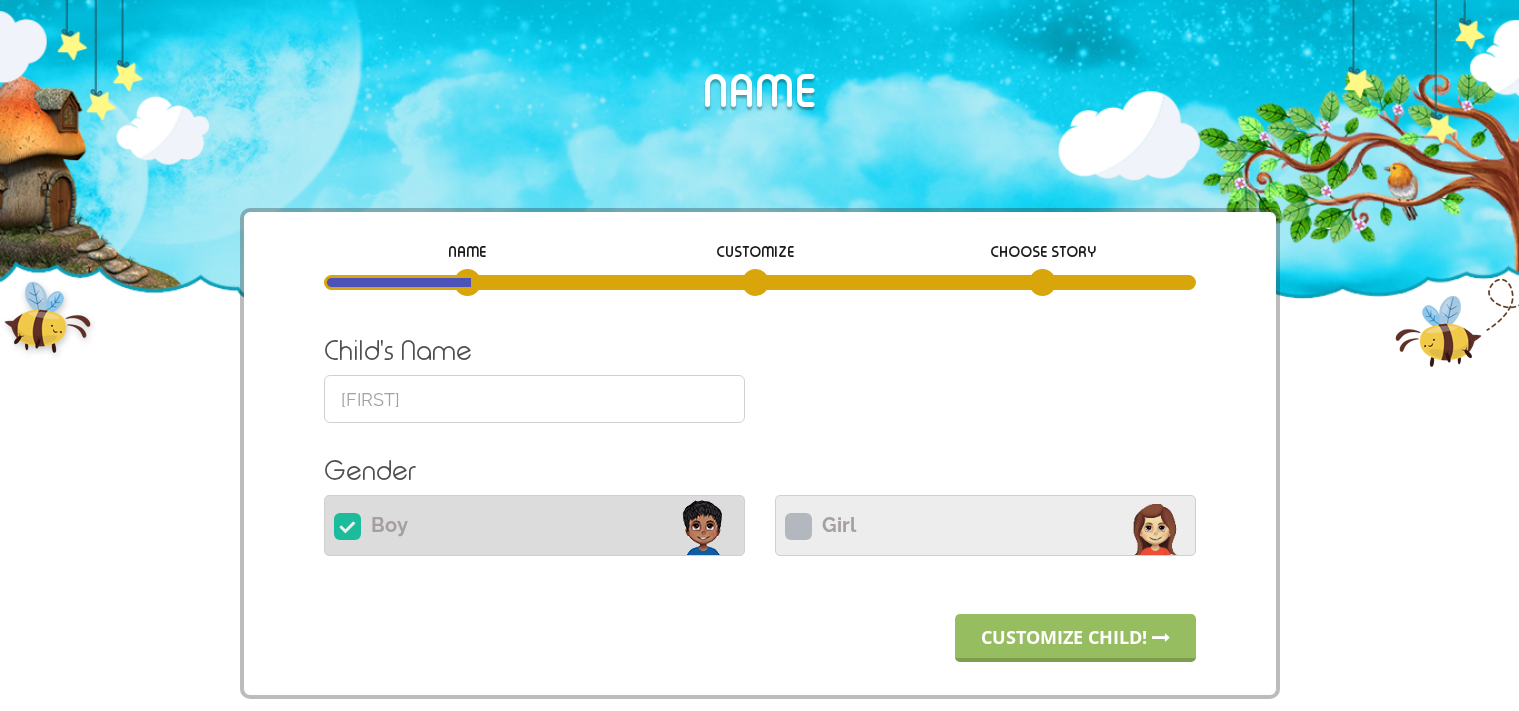 scroll, scrollTop: 0, scrollLeft: 0, axis: both 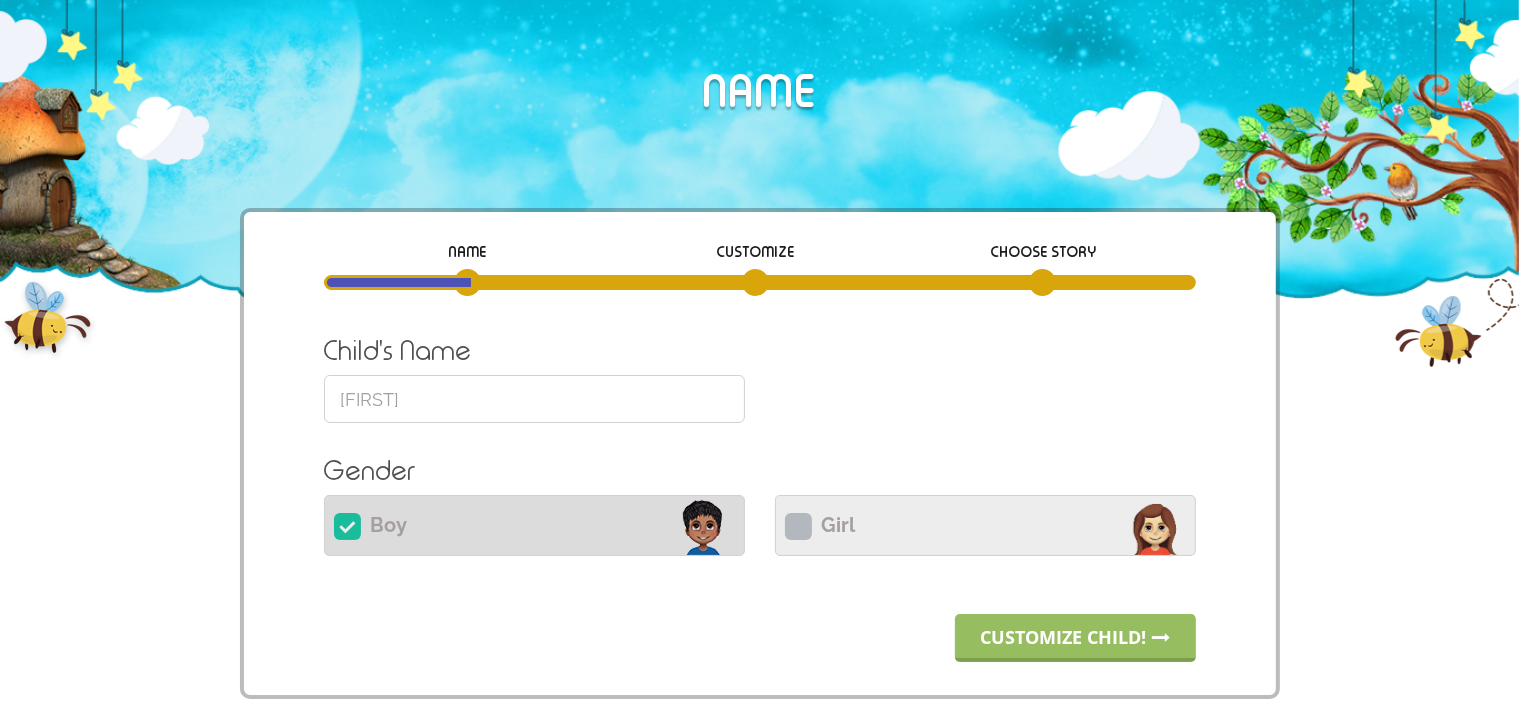 click on "[FIRST]" at bounding box center [534, 399] 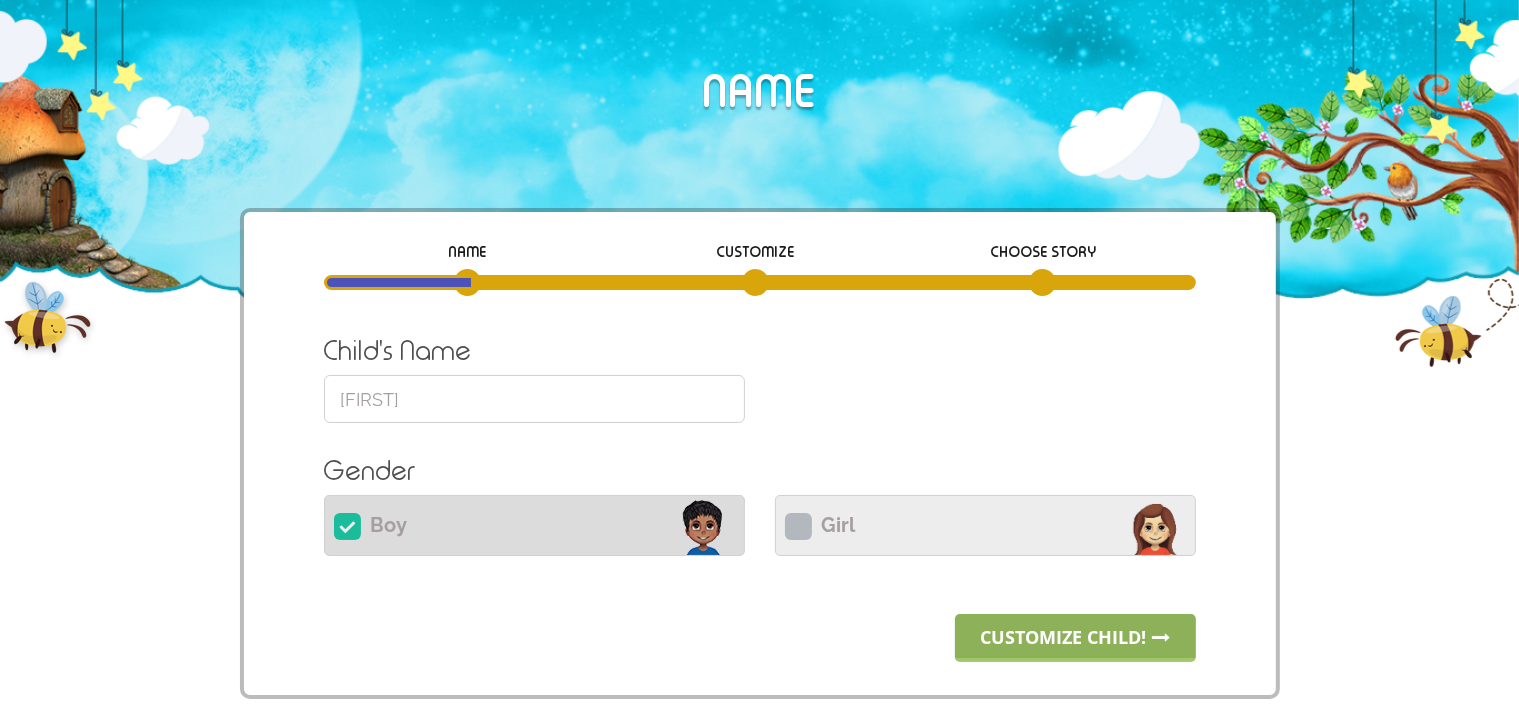 type on "[NAME]" 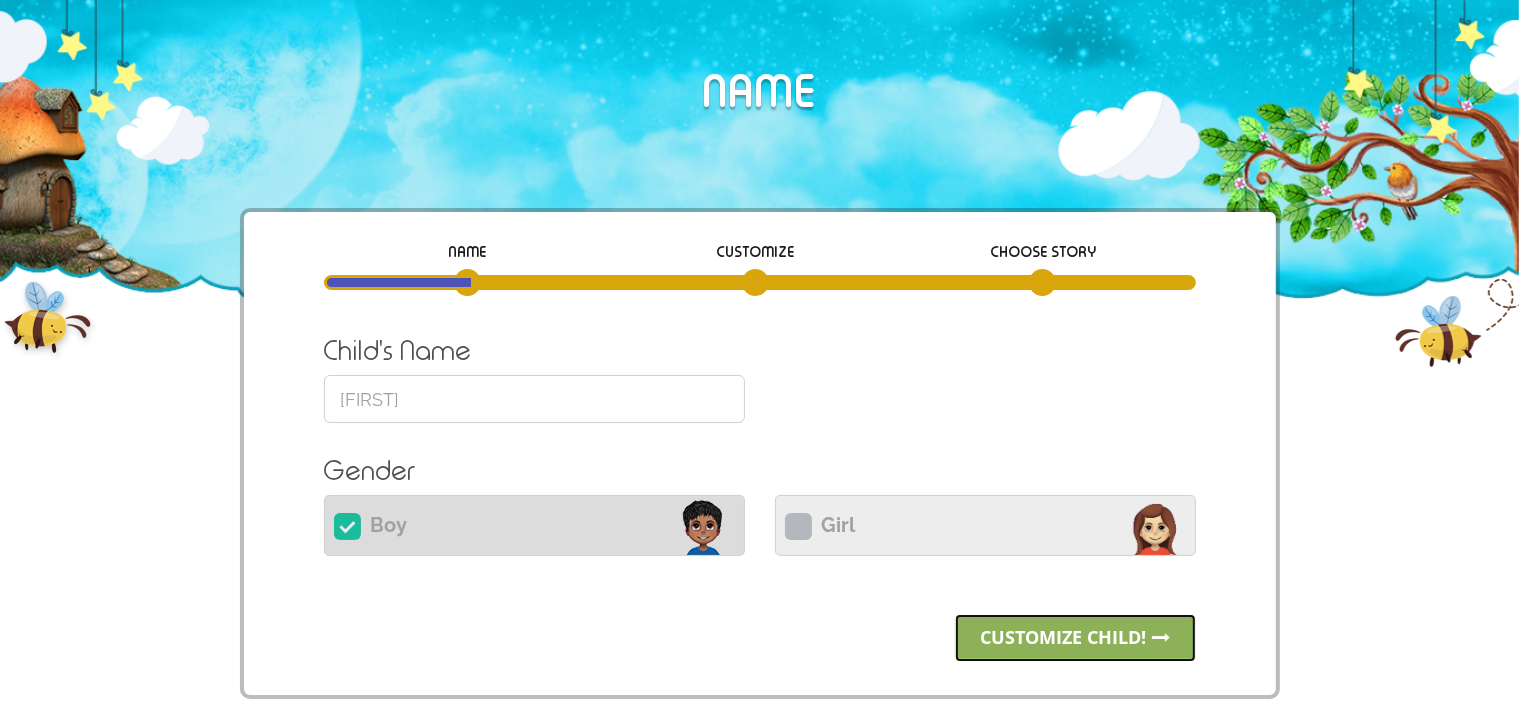 click on "Customize child!" at bounding box center [1075, 638] 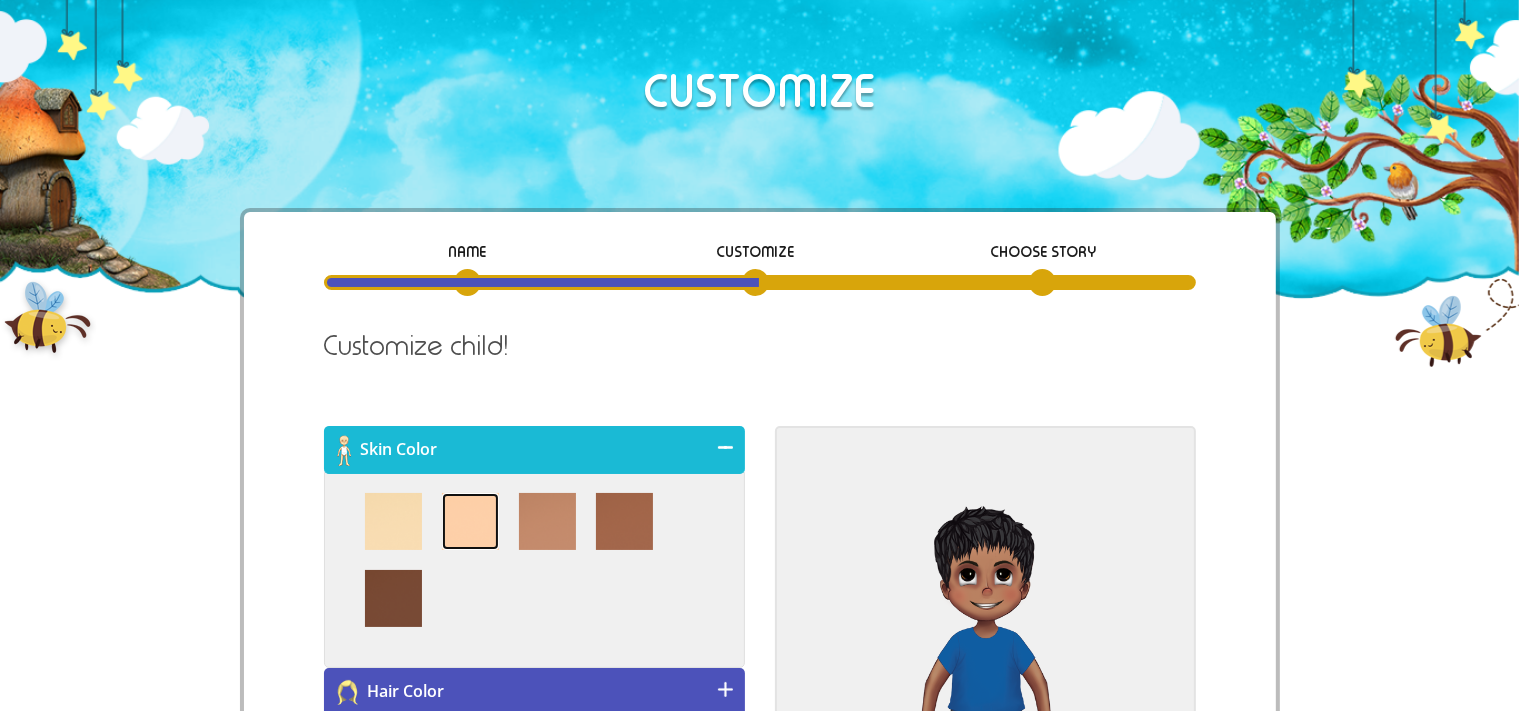 click at bounding box center (470, 521) 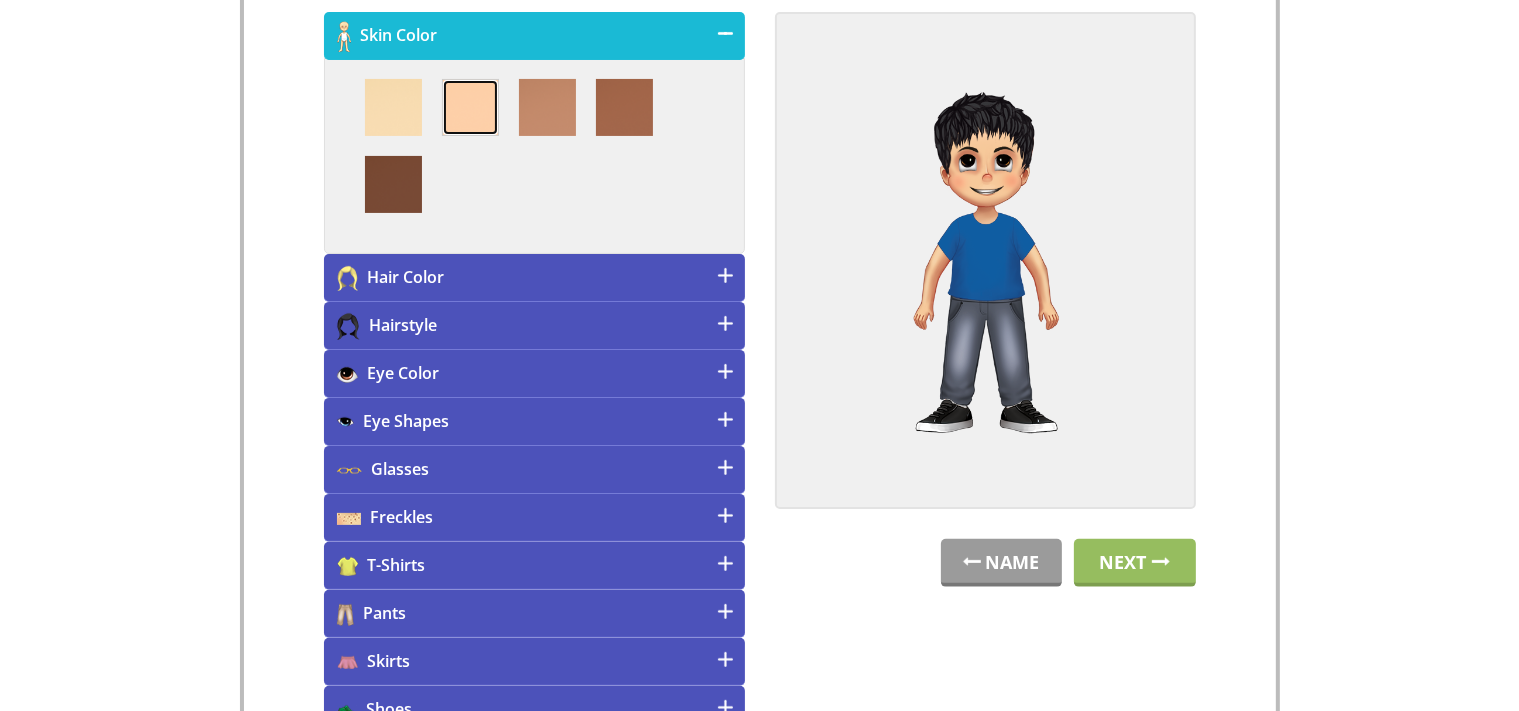 scroll, scrollTop: 425, scrollLeft: 0, axis: vertical 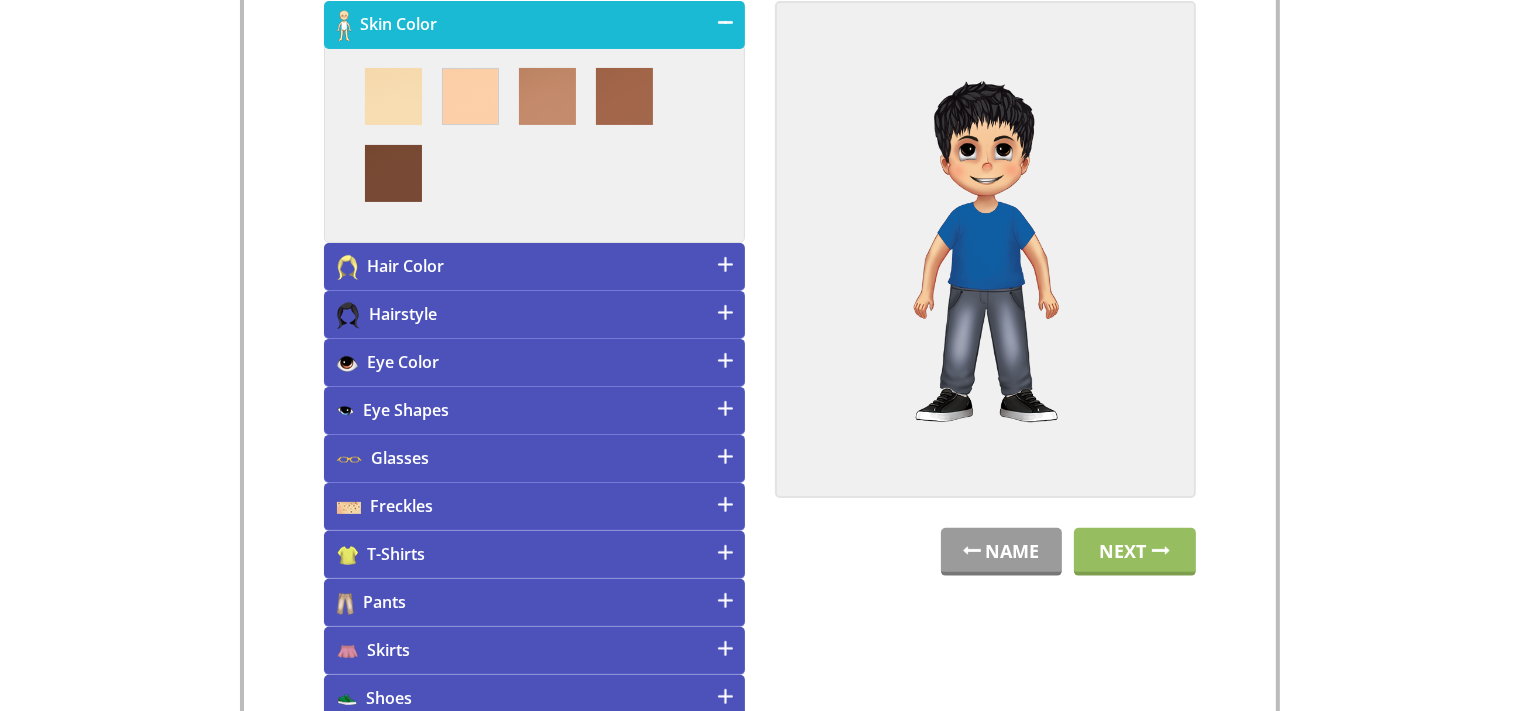 click on "Hair Color" at bounding box center (534, 267) 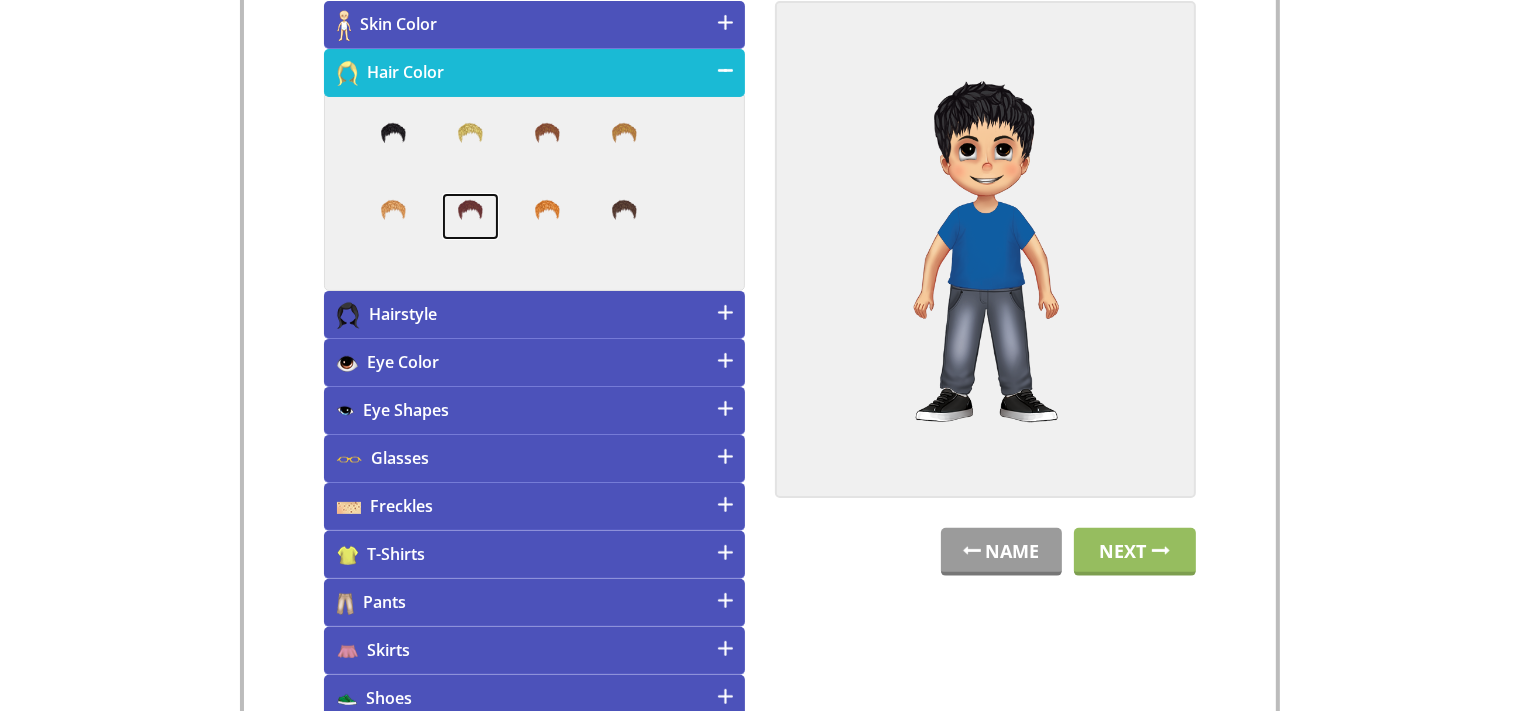 click at bounding box center (470, 217) 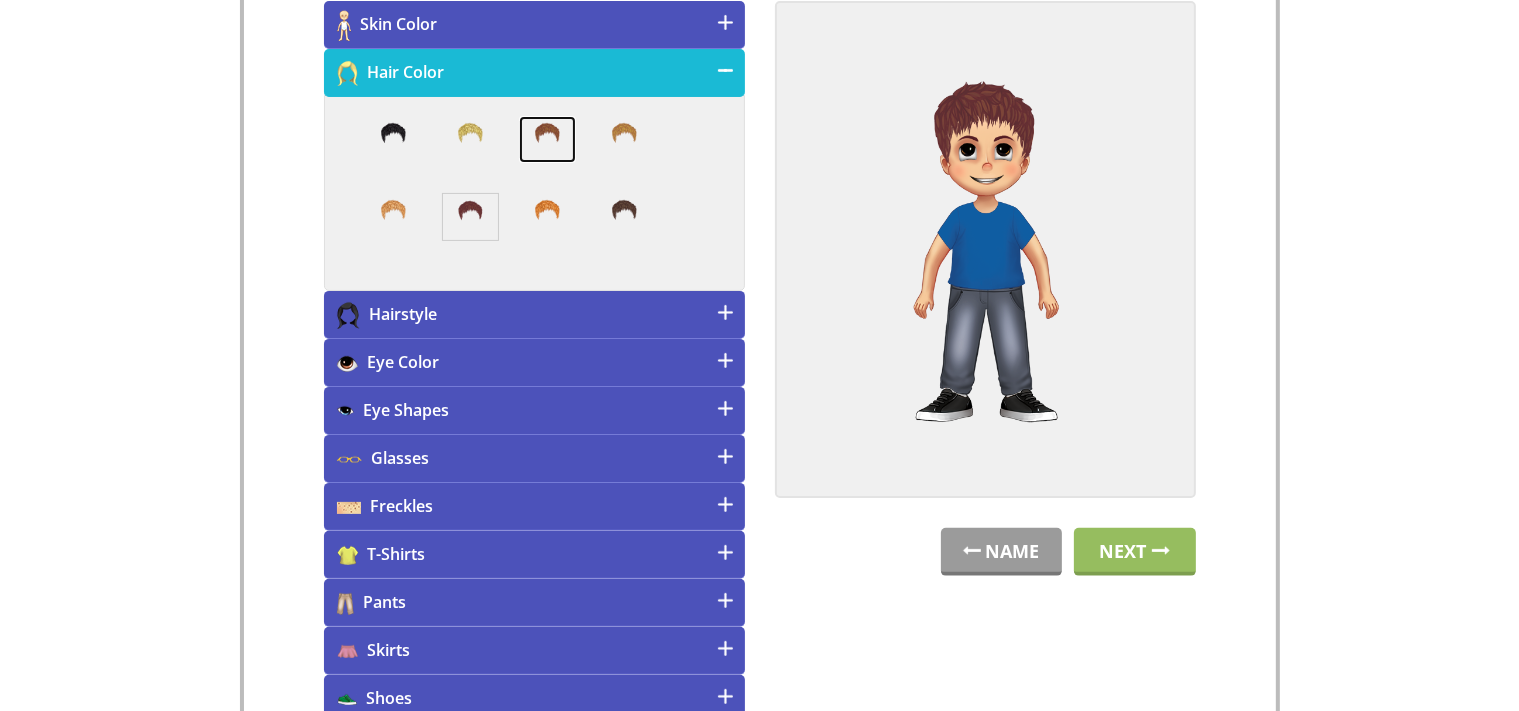 click at bounding box center [547, 140] 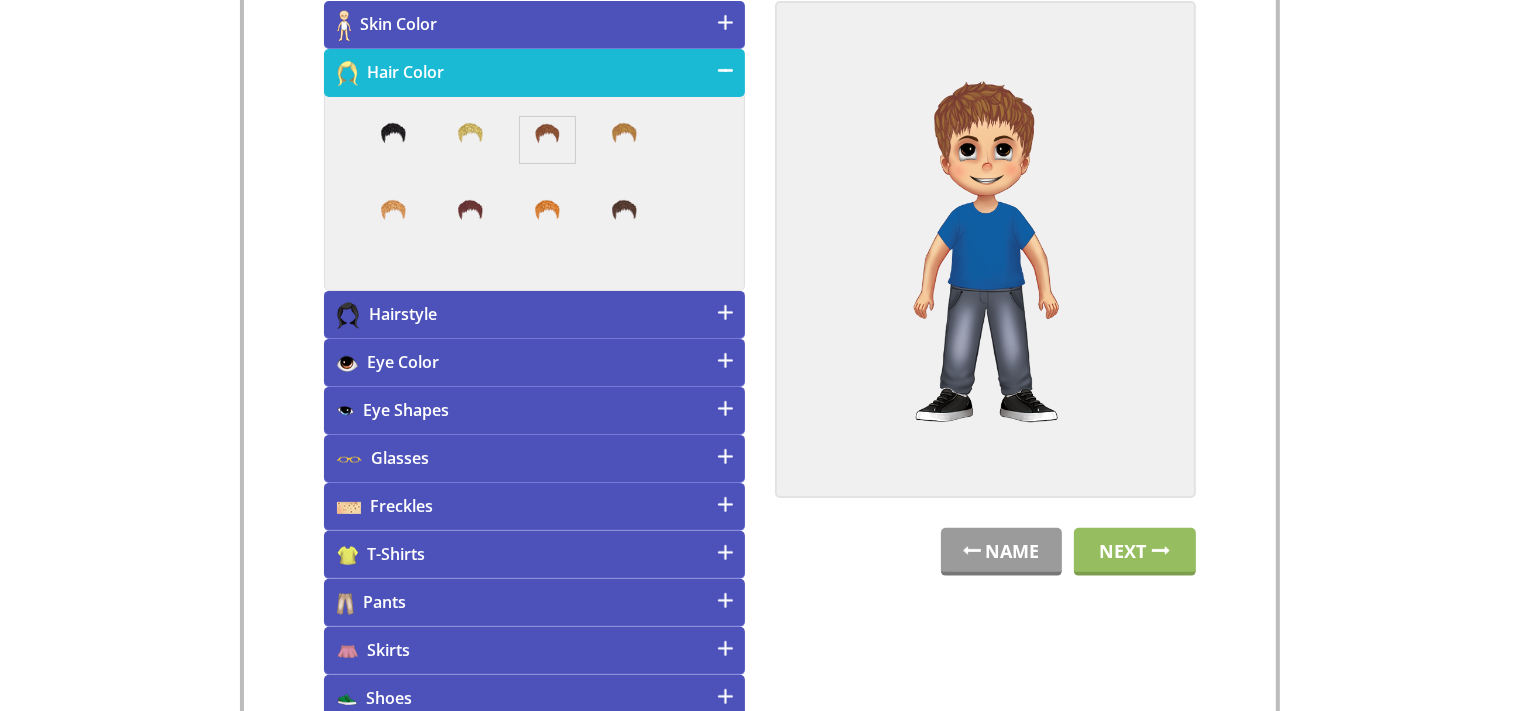 click on "Hairstyle" at bounding box center (534, 315) 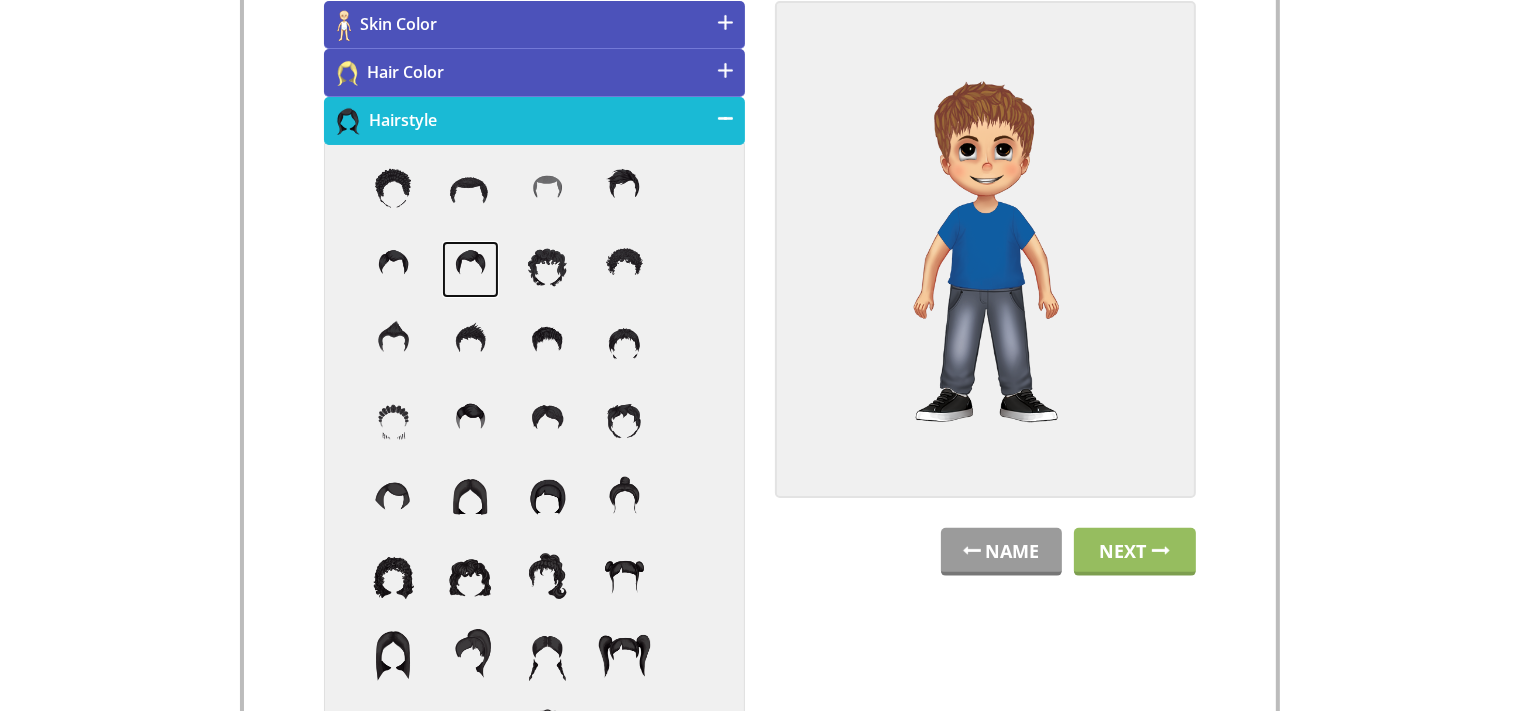 click at bounding box center (470, 269) 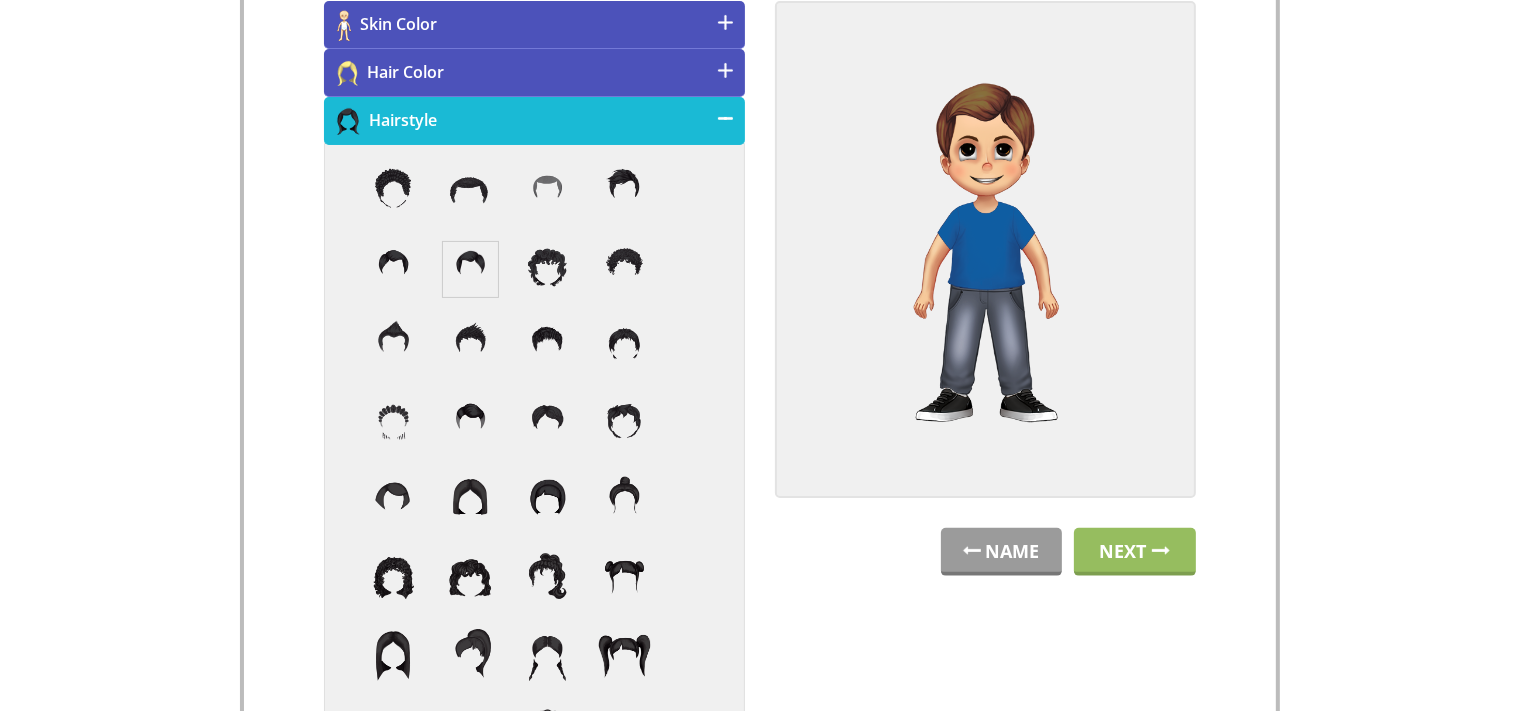 click on "Hairstyle" at bounding box center (534, 121) 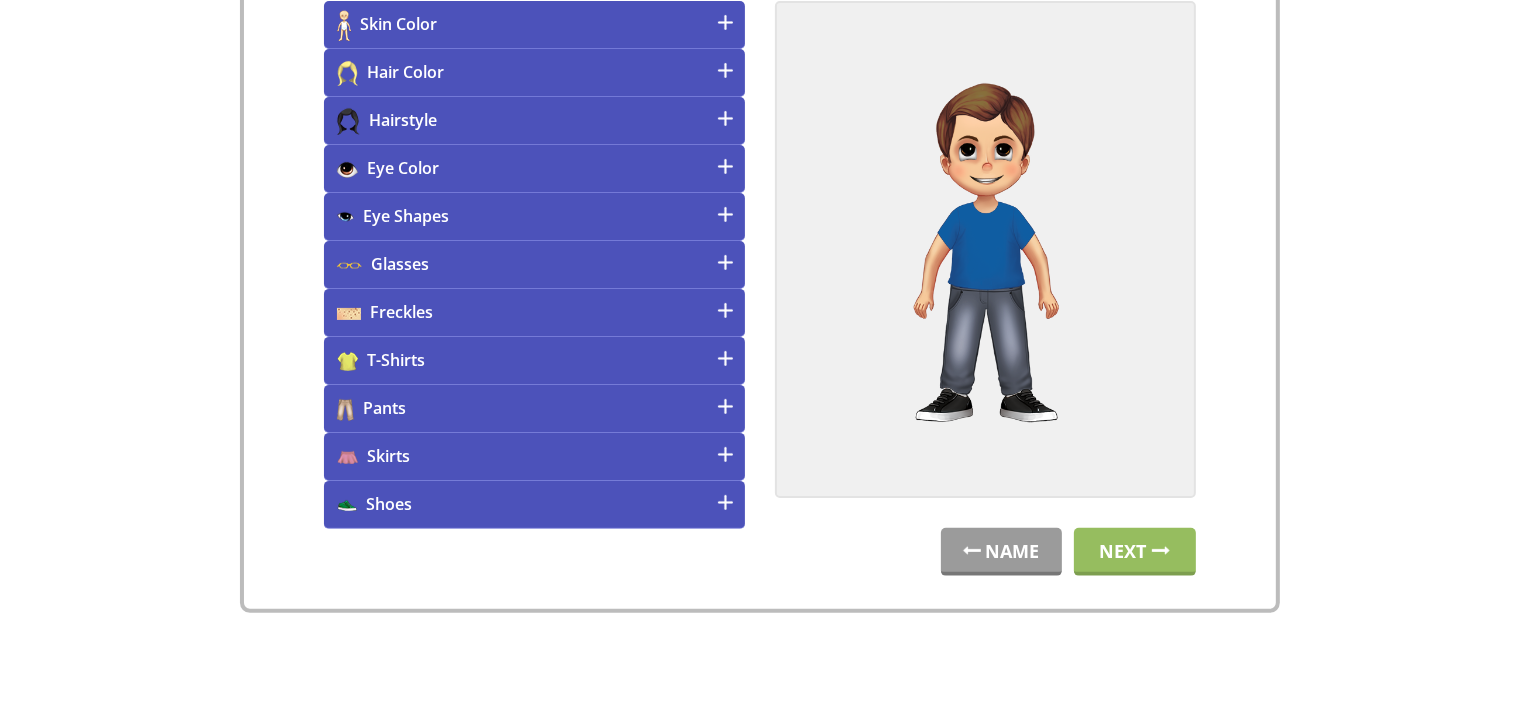 click on "T-Shirts" at bounding box center (534, 361) 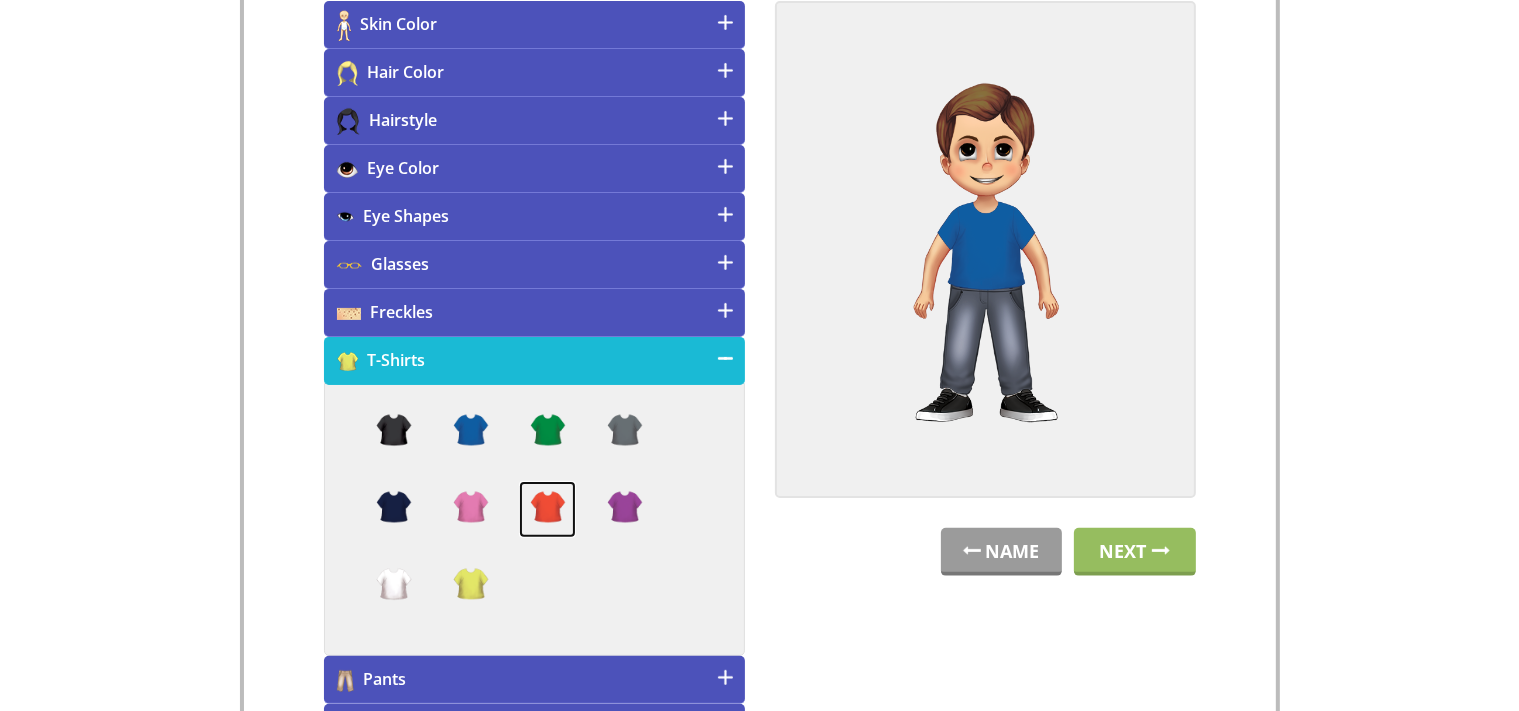 click at bounding box center (547, 509) 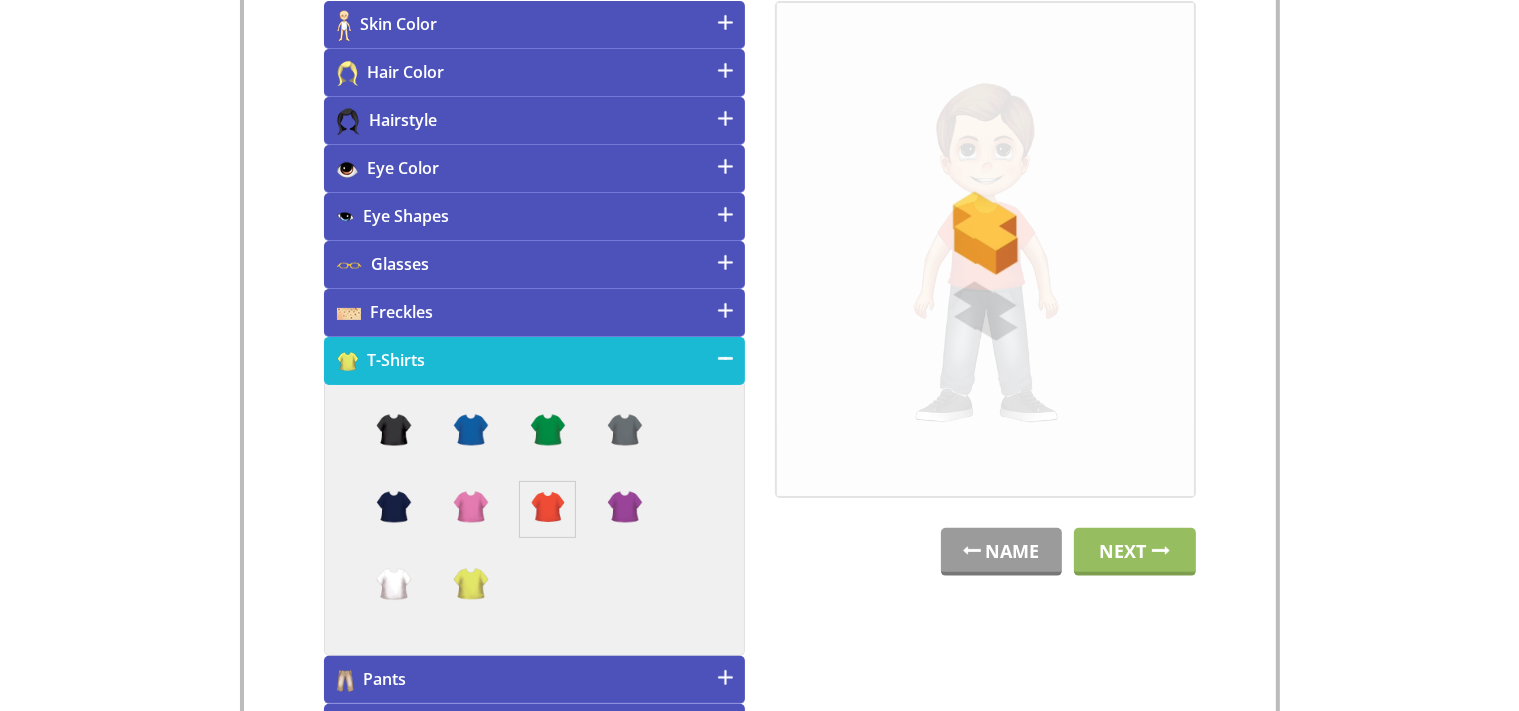 click on "T-Shirts" at bounding box center (534, 361) 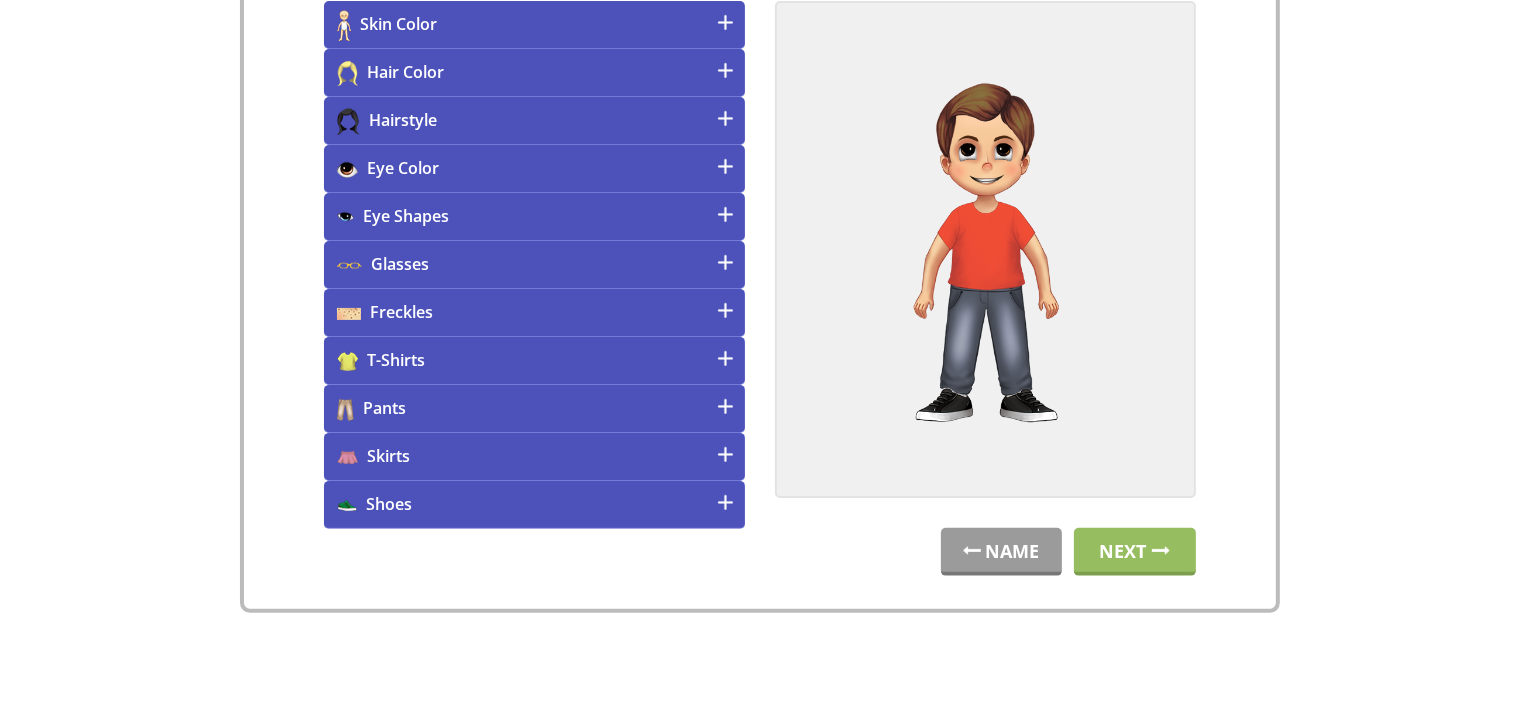 click on "Pants" at bounding box center (534, 409) 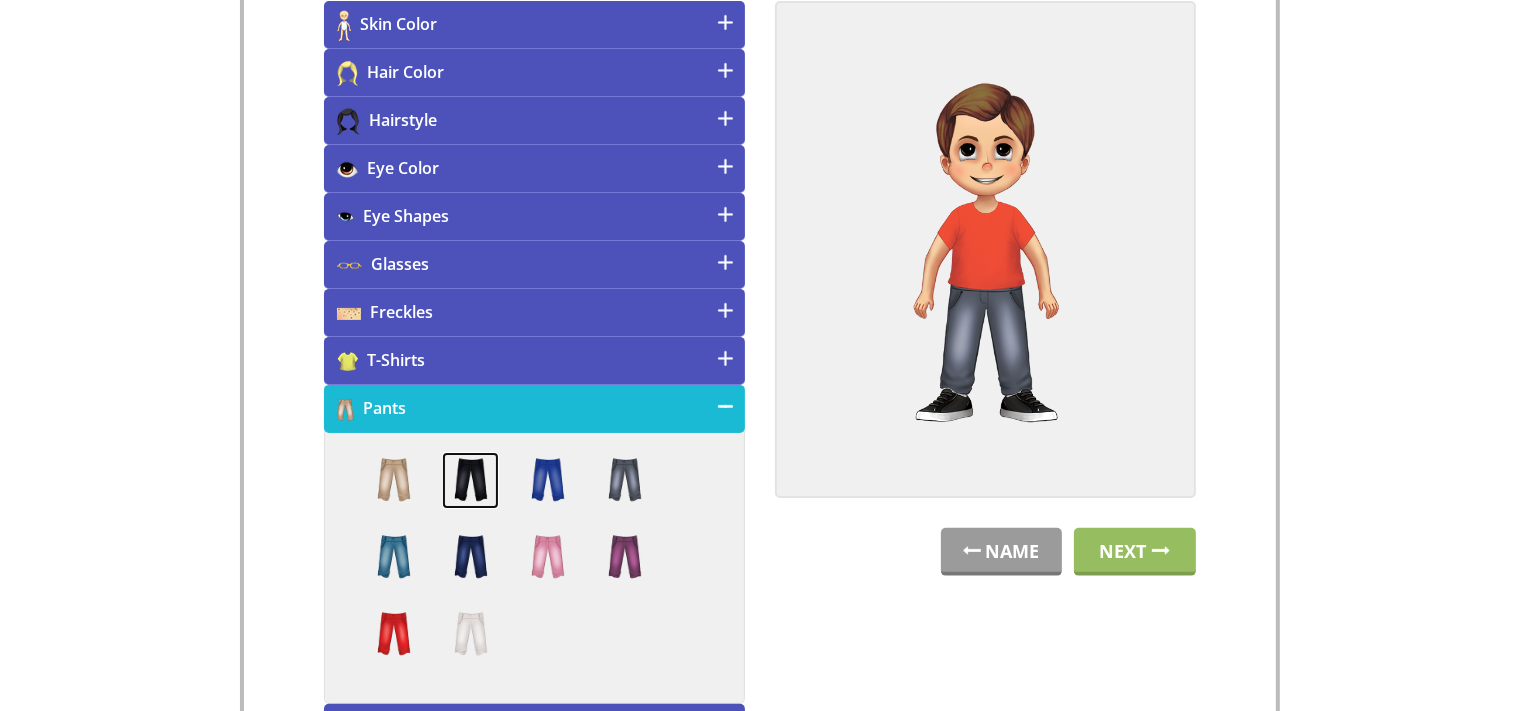 click at bounding box center (470, 480) 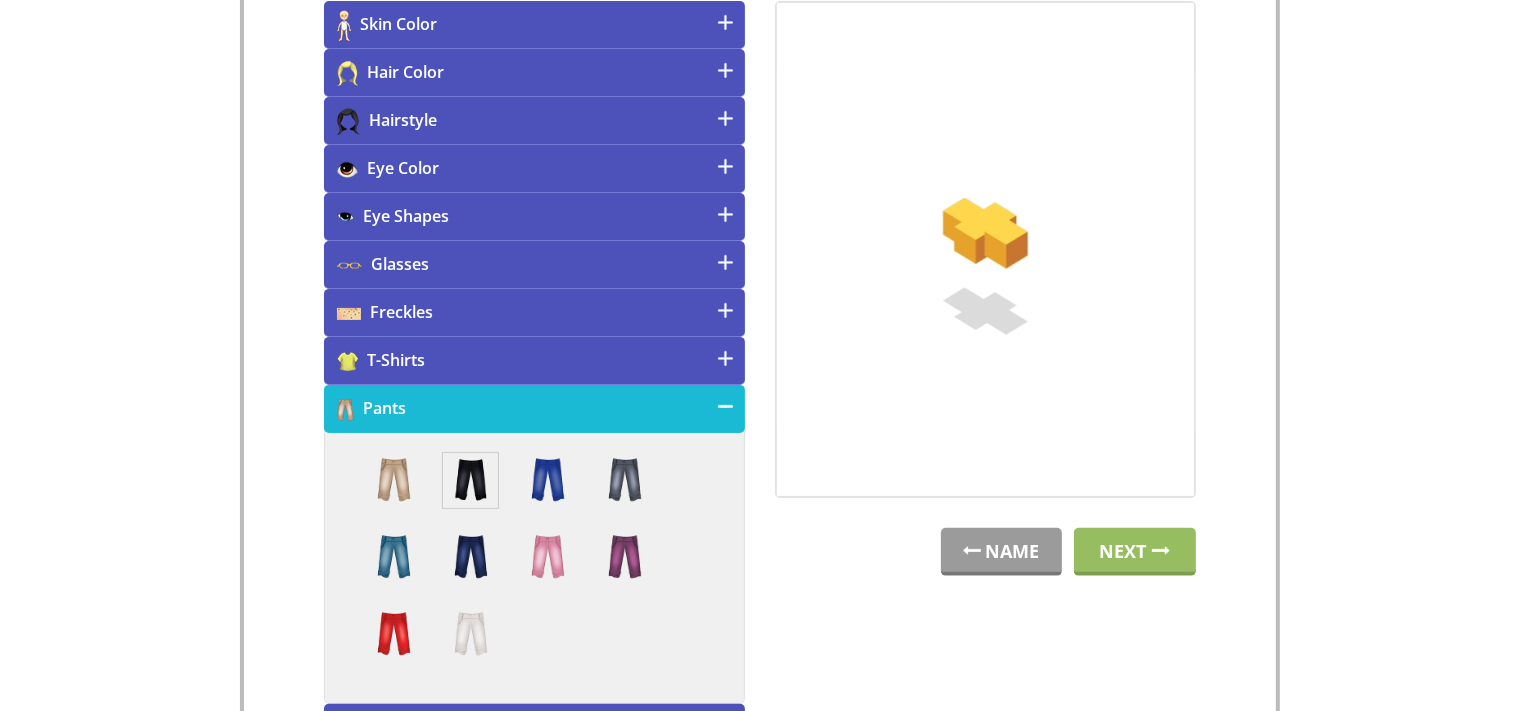 click on "Pants" at bounding box center [534, 409] 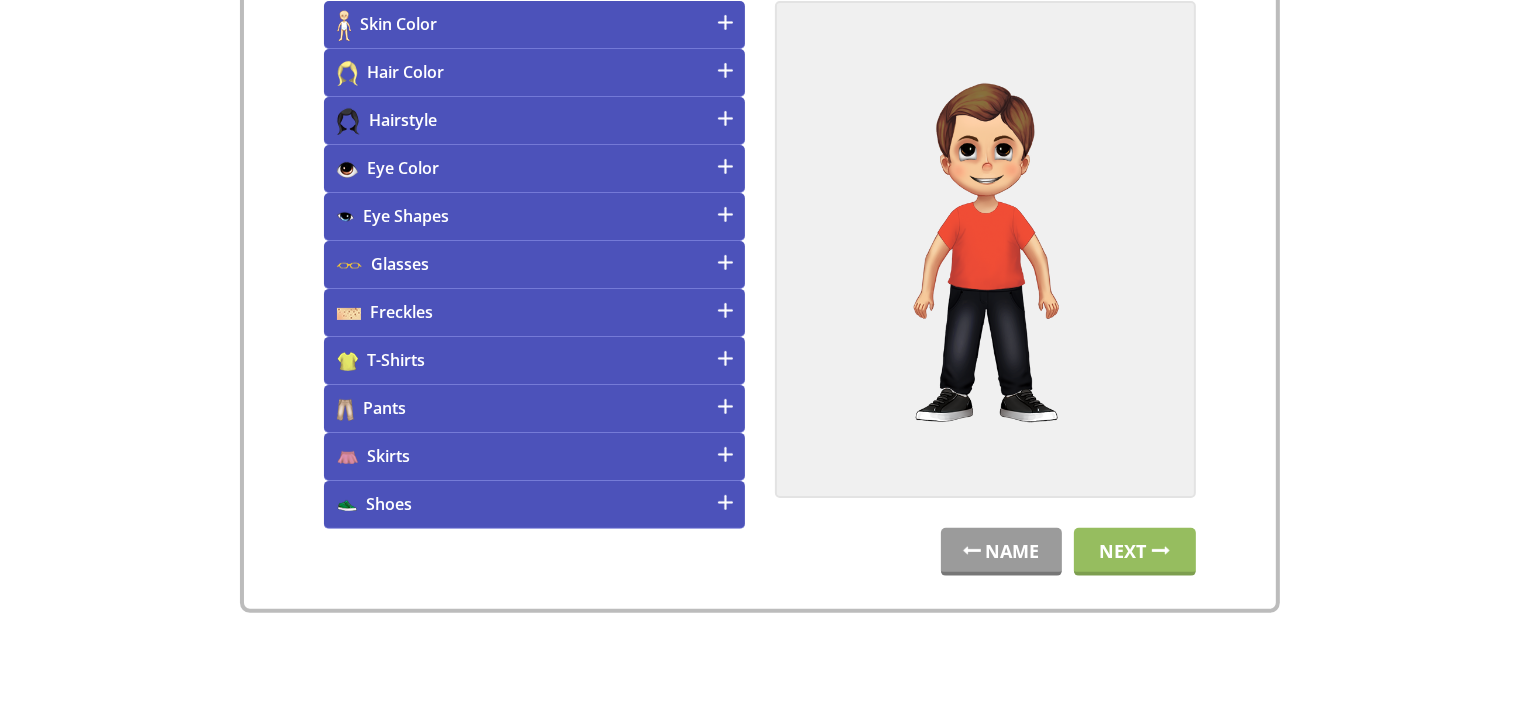 click on "Shoes" at bounding box center (534, 505) 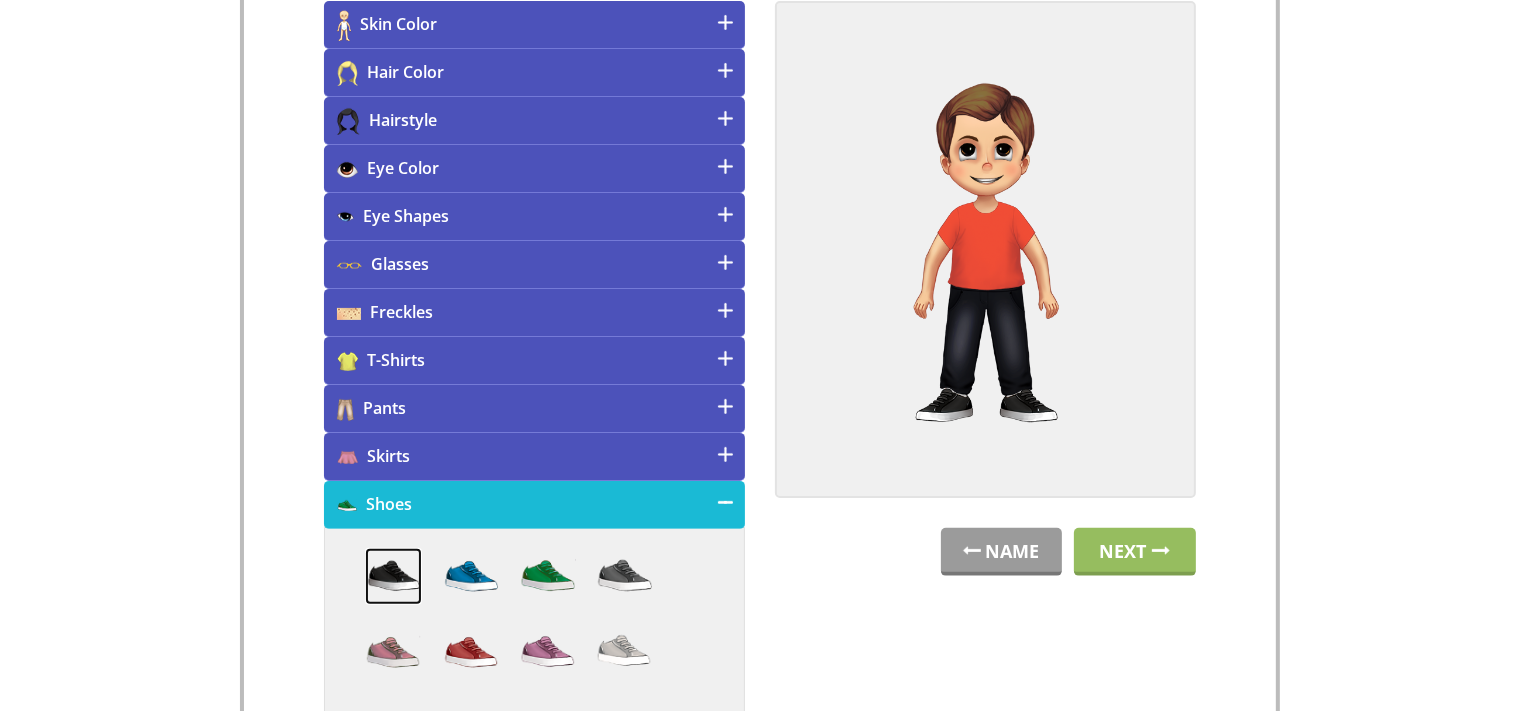 click at bounding box center (393, 576) 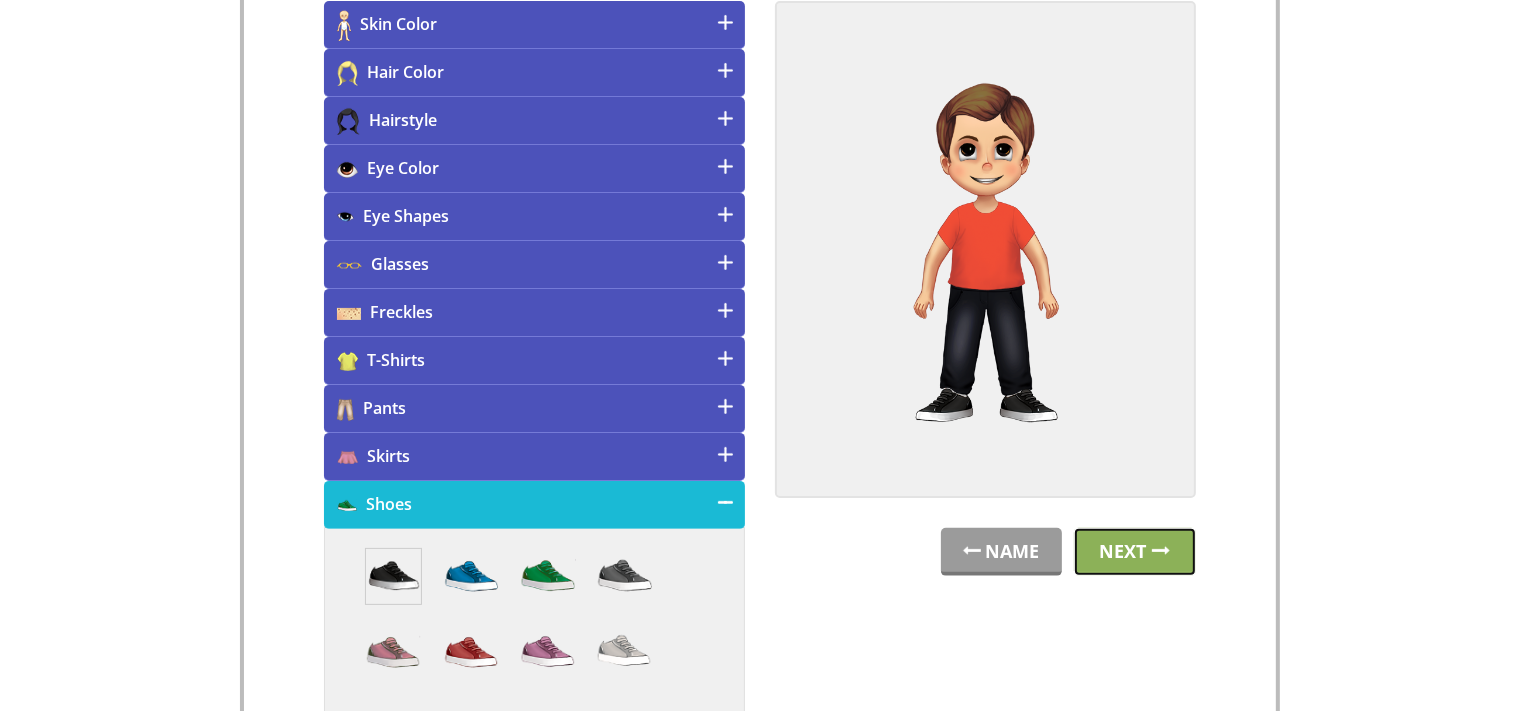click on "Next" at bounding box center [1135, 552] 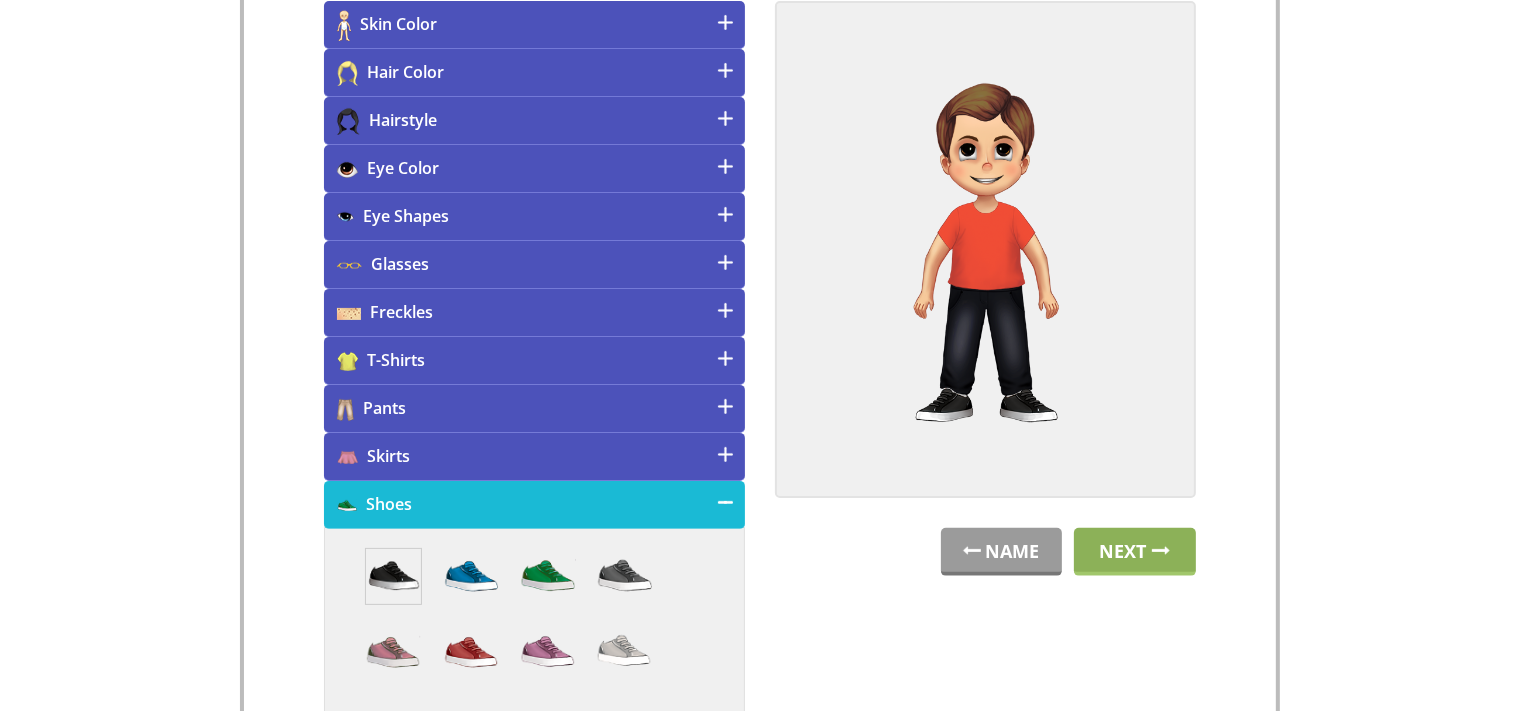 scroll, scrollTop: 0, scrollLeft: 0, axis: both 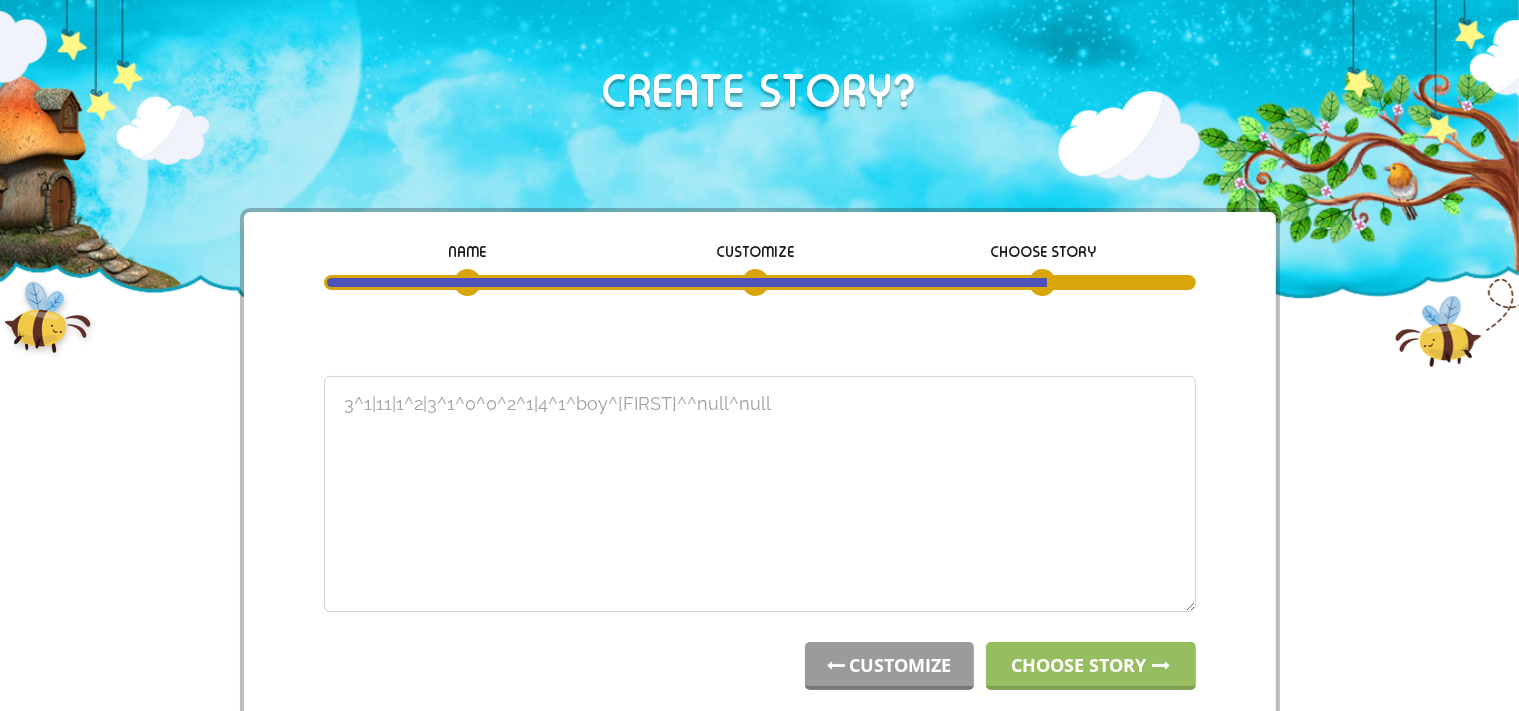 drag, startPoint x: 793, startPoint y: 398, endPoint x: 314, endPoint y: 374, distance: 479.60086 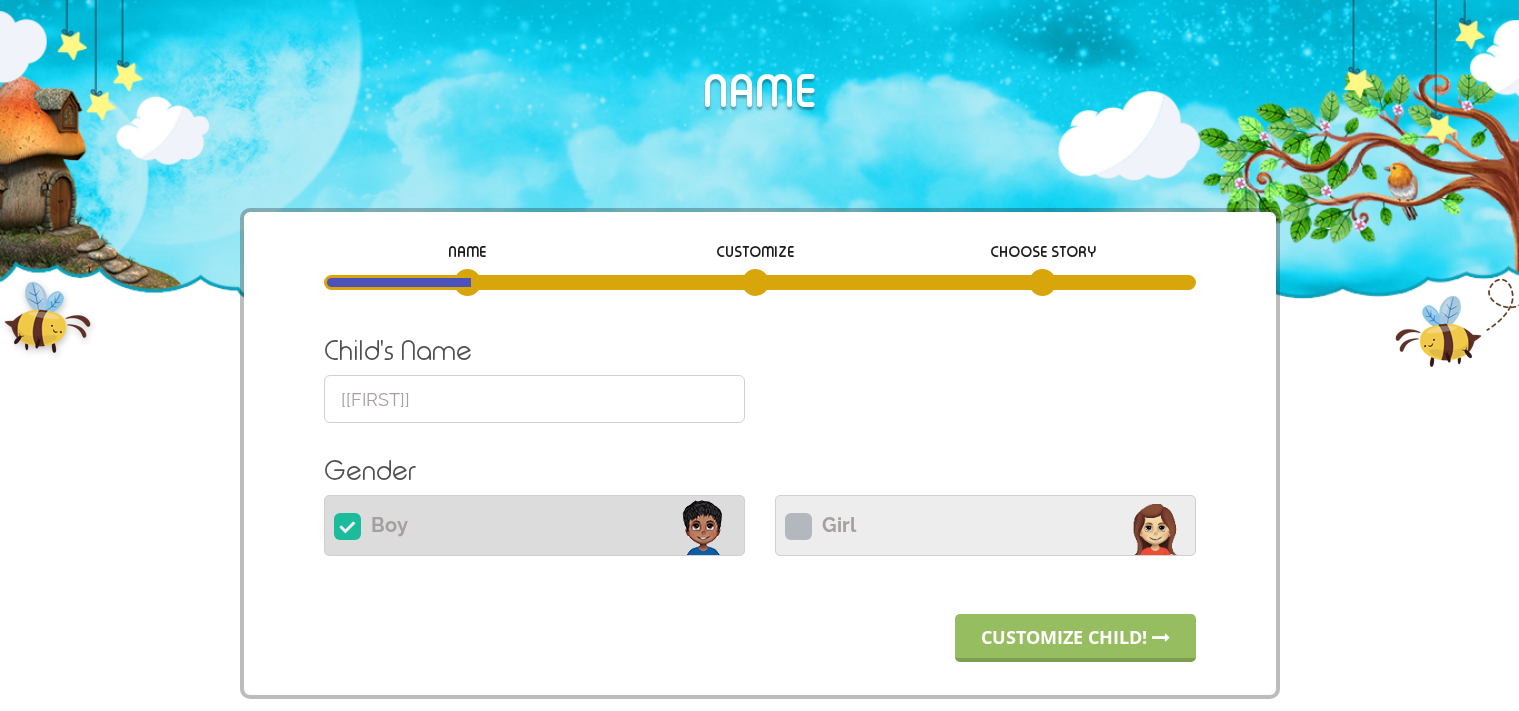 scroll, scrollTop: 0, scrollLeft: 0, axis: both 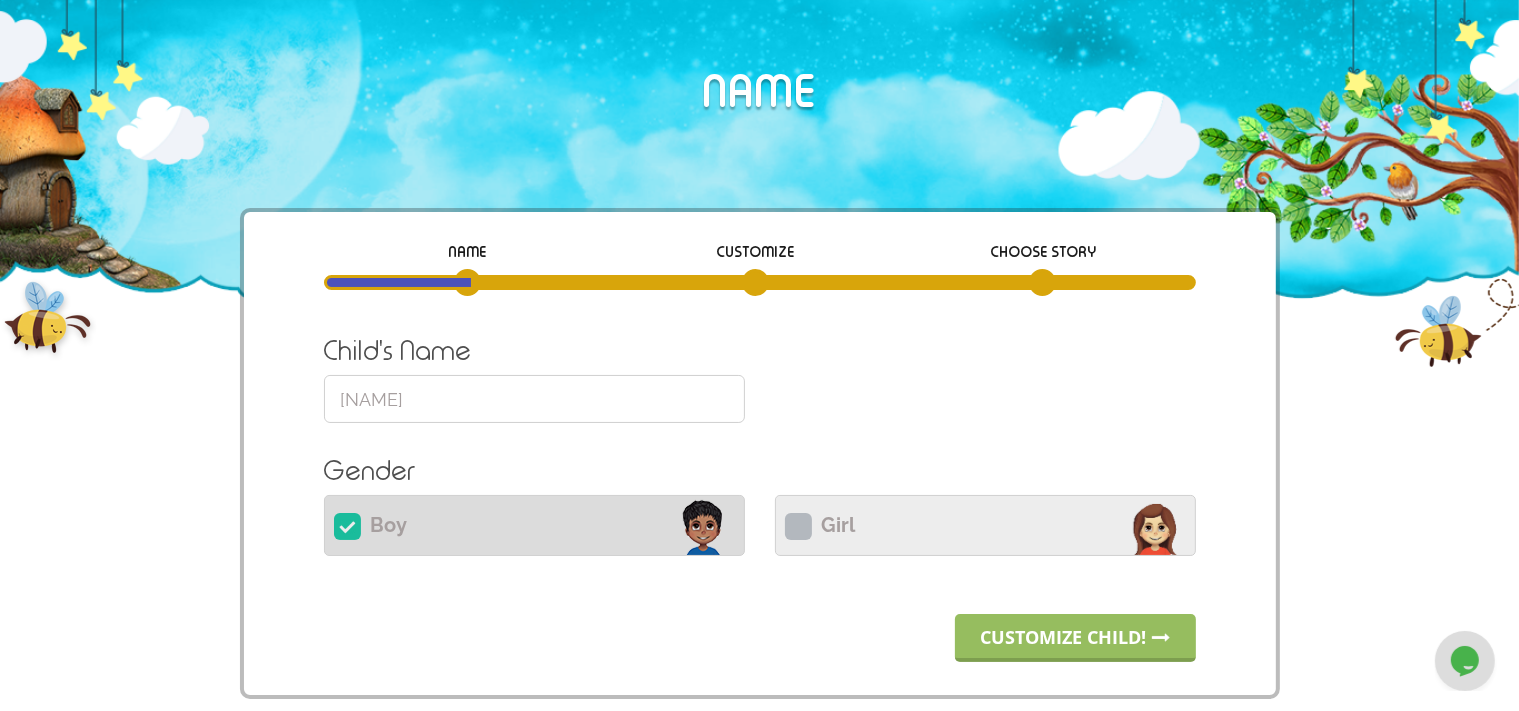 drag, startPoint x: 410, startPoint y: 406, endPoint x: 243, endPoint y: 394, distance: 167.43059 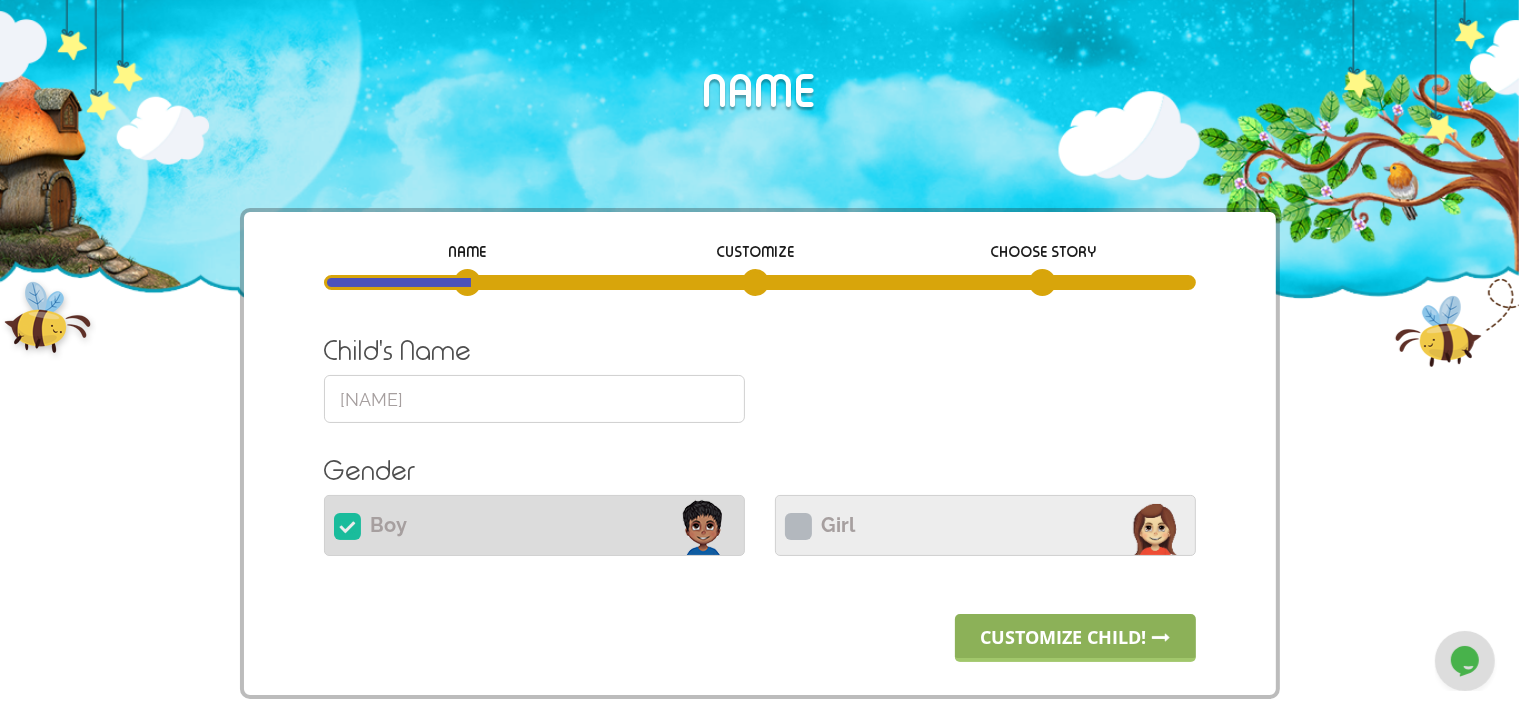 type on "[NAME]" 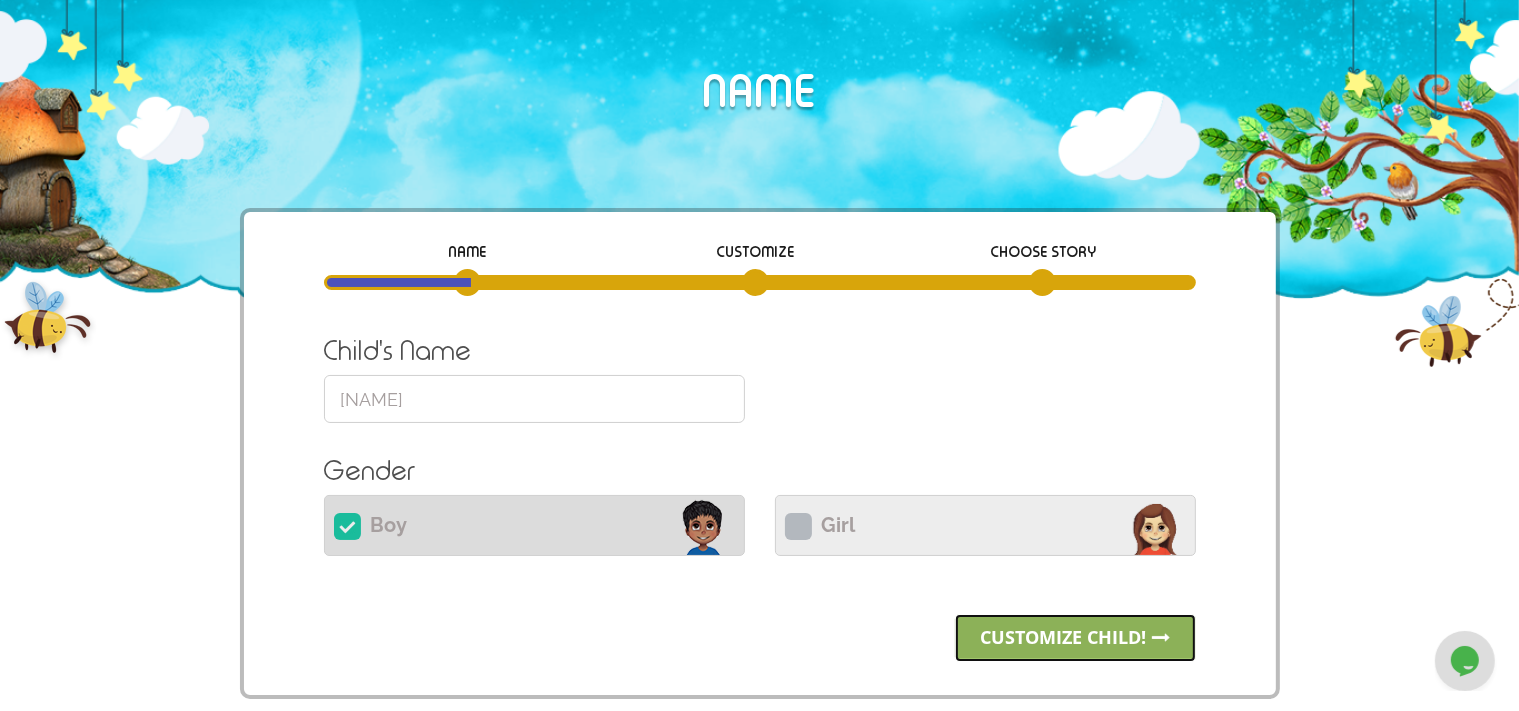 click on "Customize child!" at bounding box center [1075, 638] 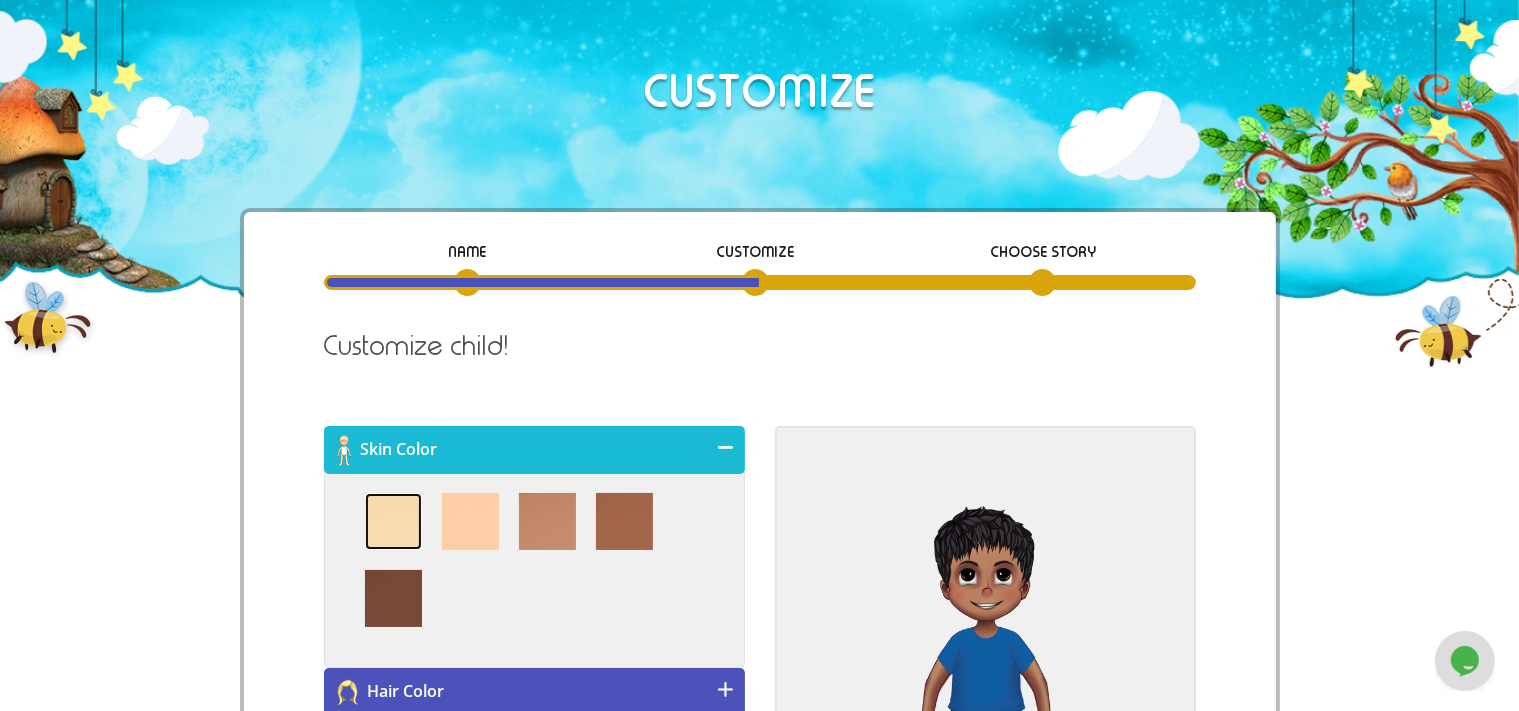 click at bounding box center [393, 521] 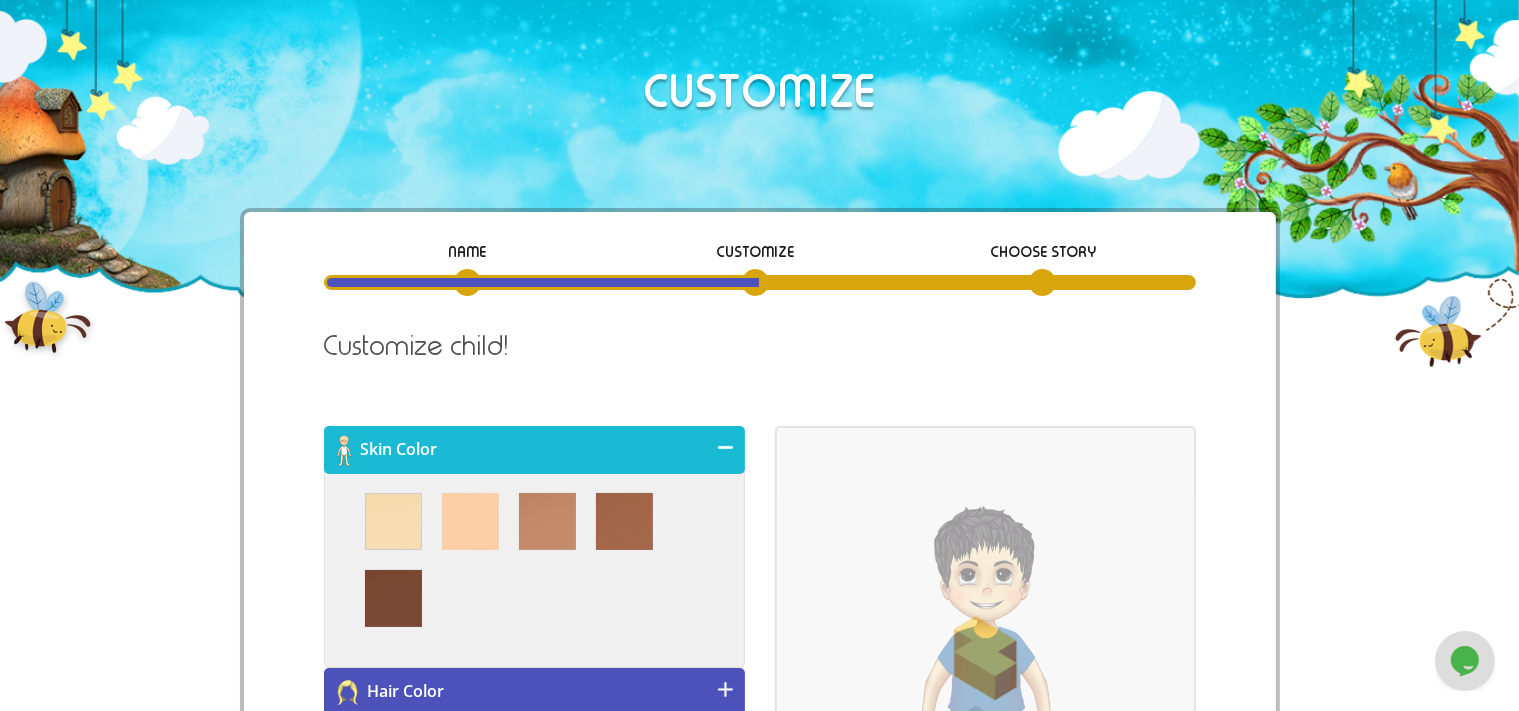 click on "Hair Color" at bounding box center [534, 692] 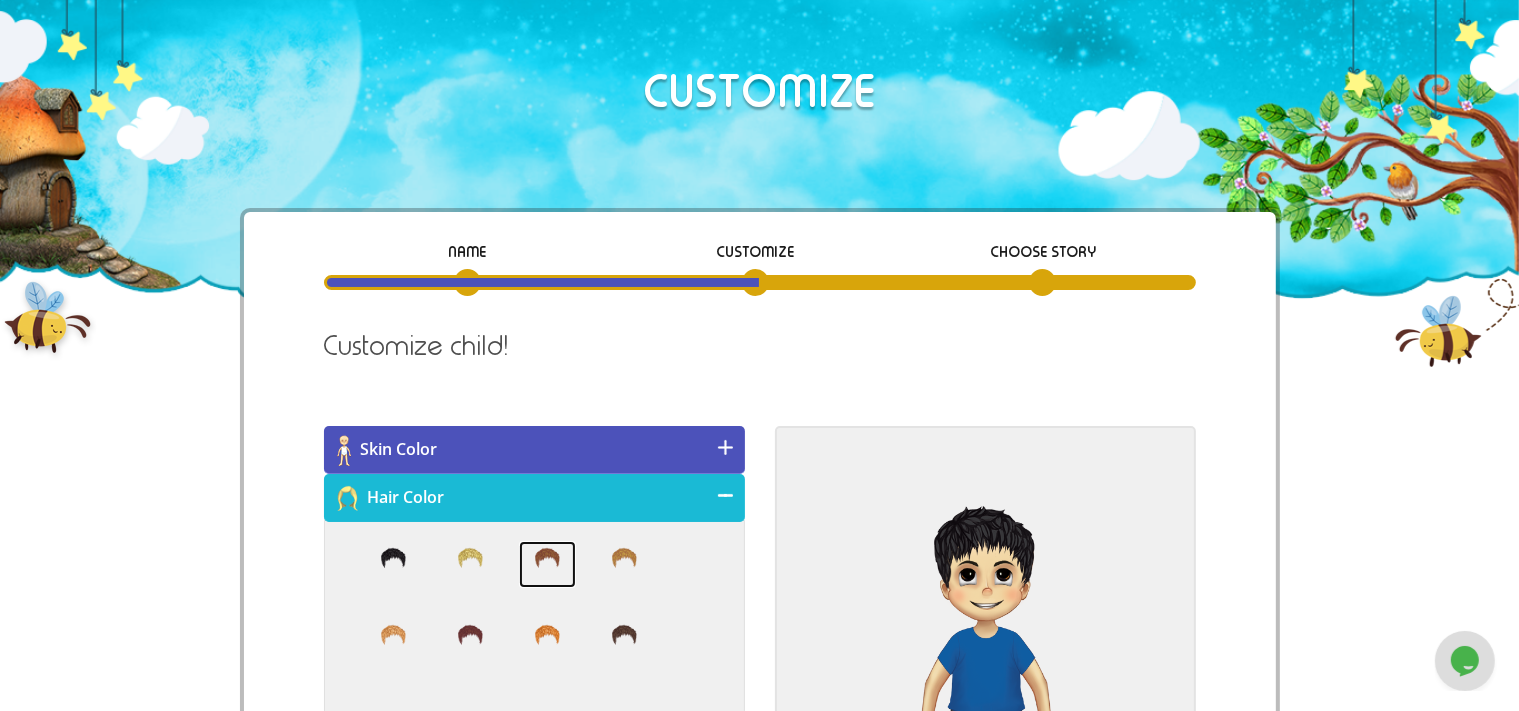 click at bounding box center [547, 565] 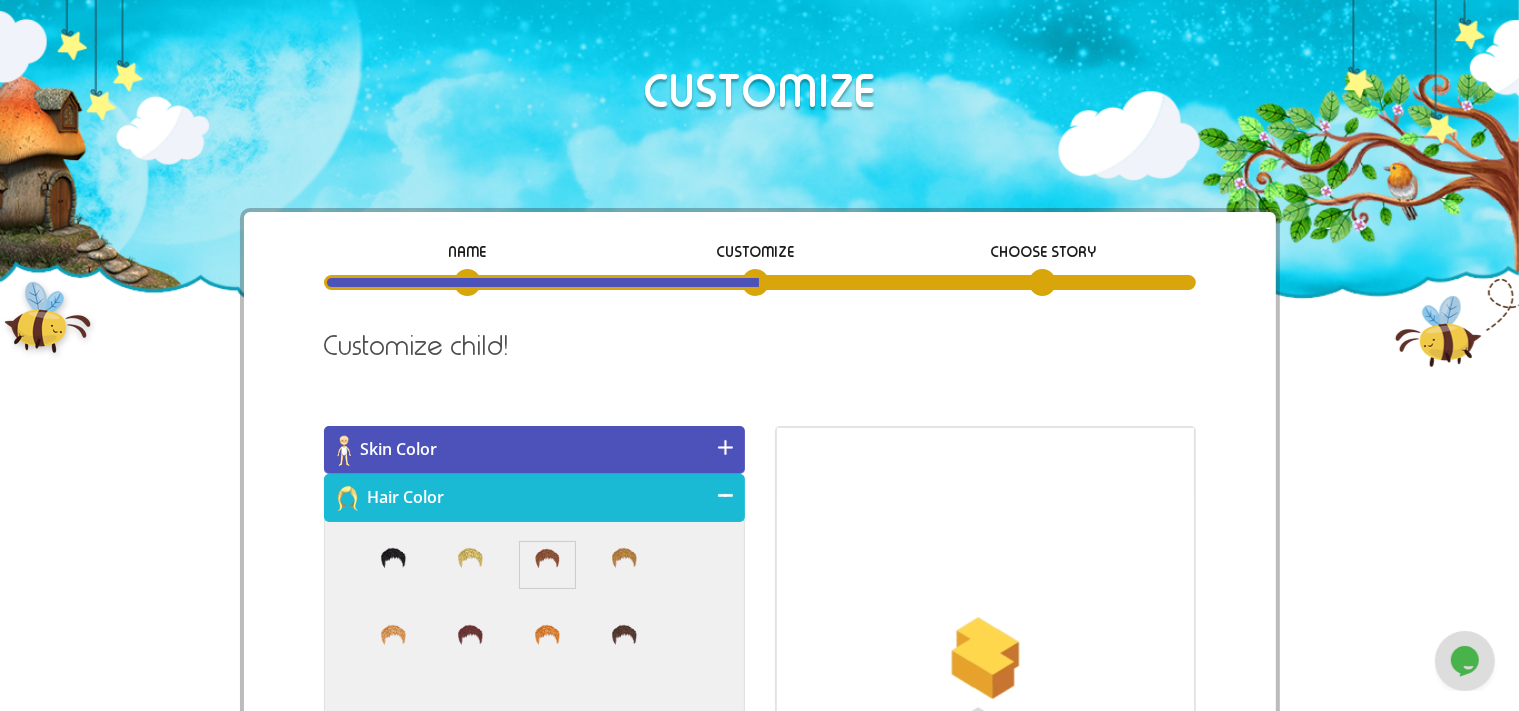 click on "Hair Color" at bounding box center [534, 498] 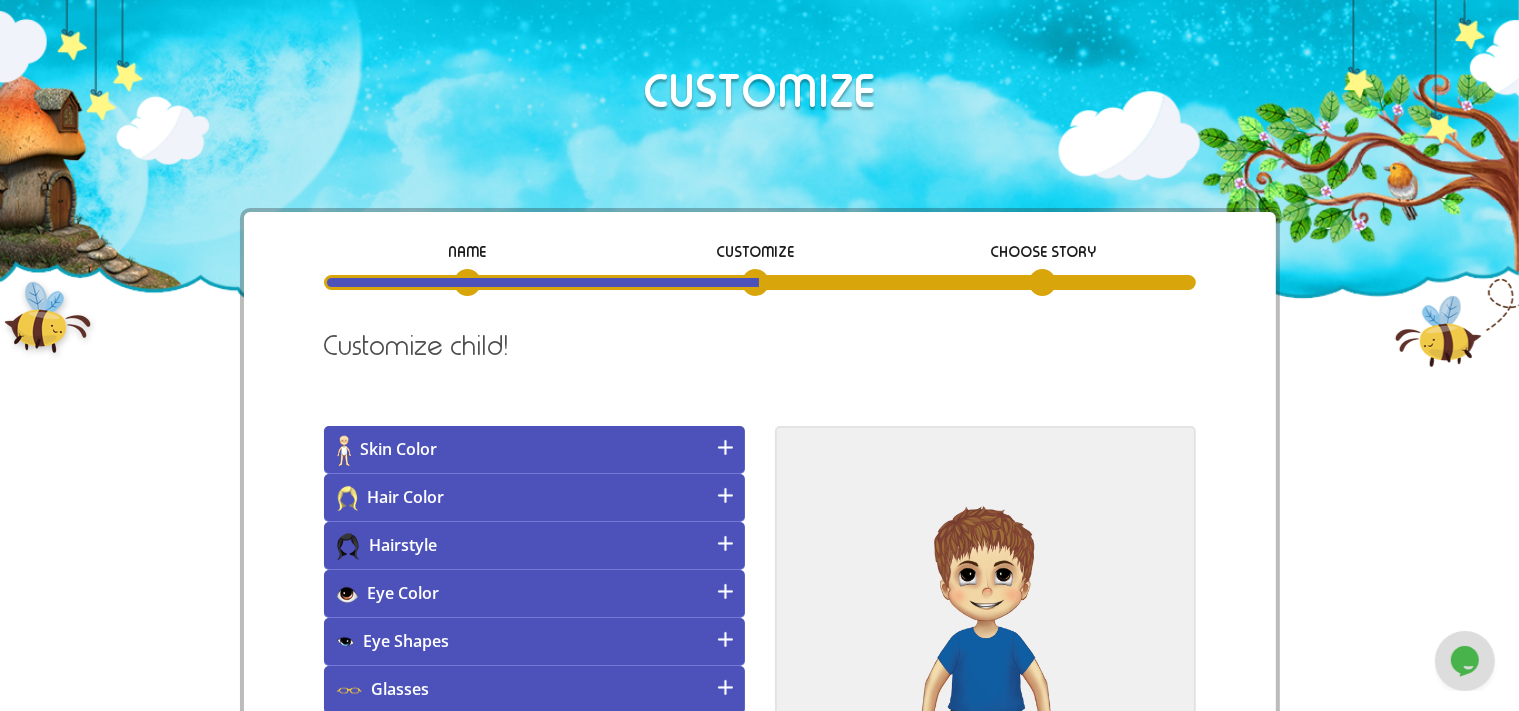 click on "Hairstyle" at bounding box center (534, 546) 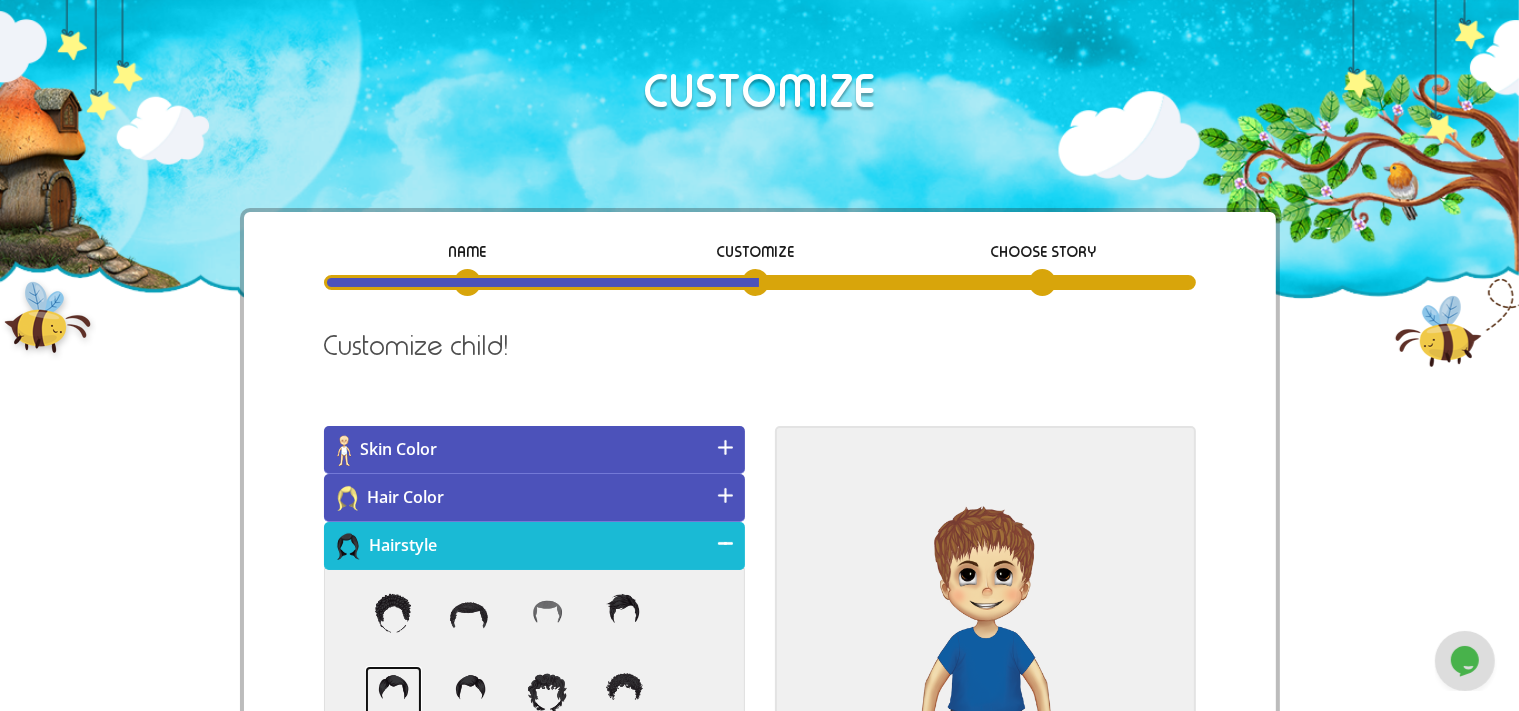 click at bounding box center (393, 694) 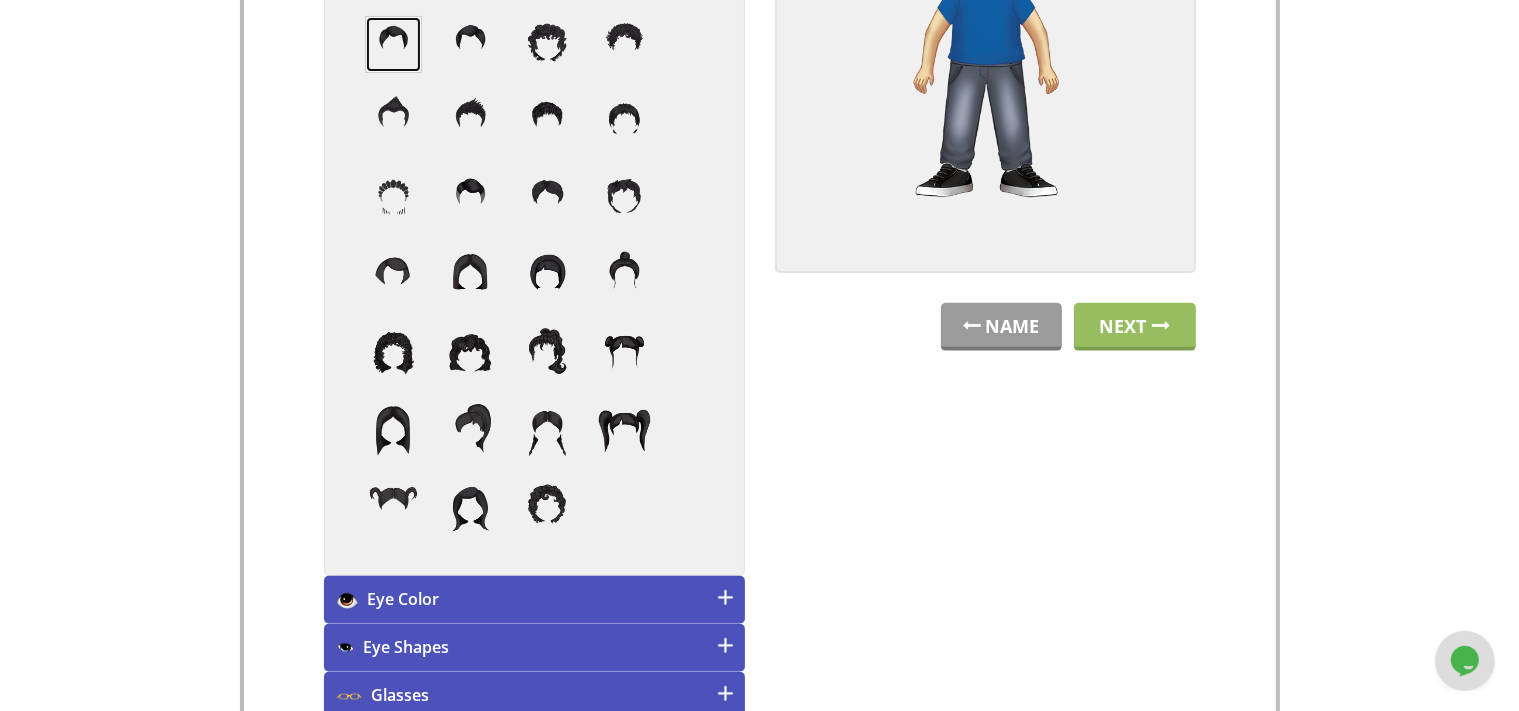 scroll, scrollTop: 660, scrollLeft: 0, axis: vertical 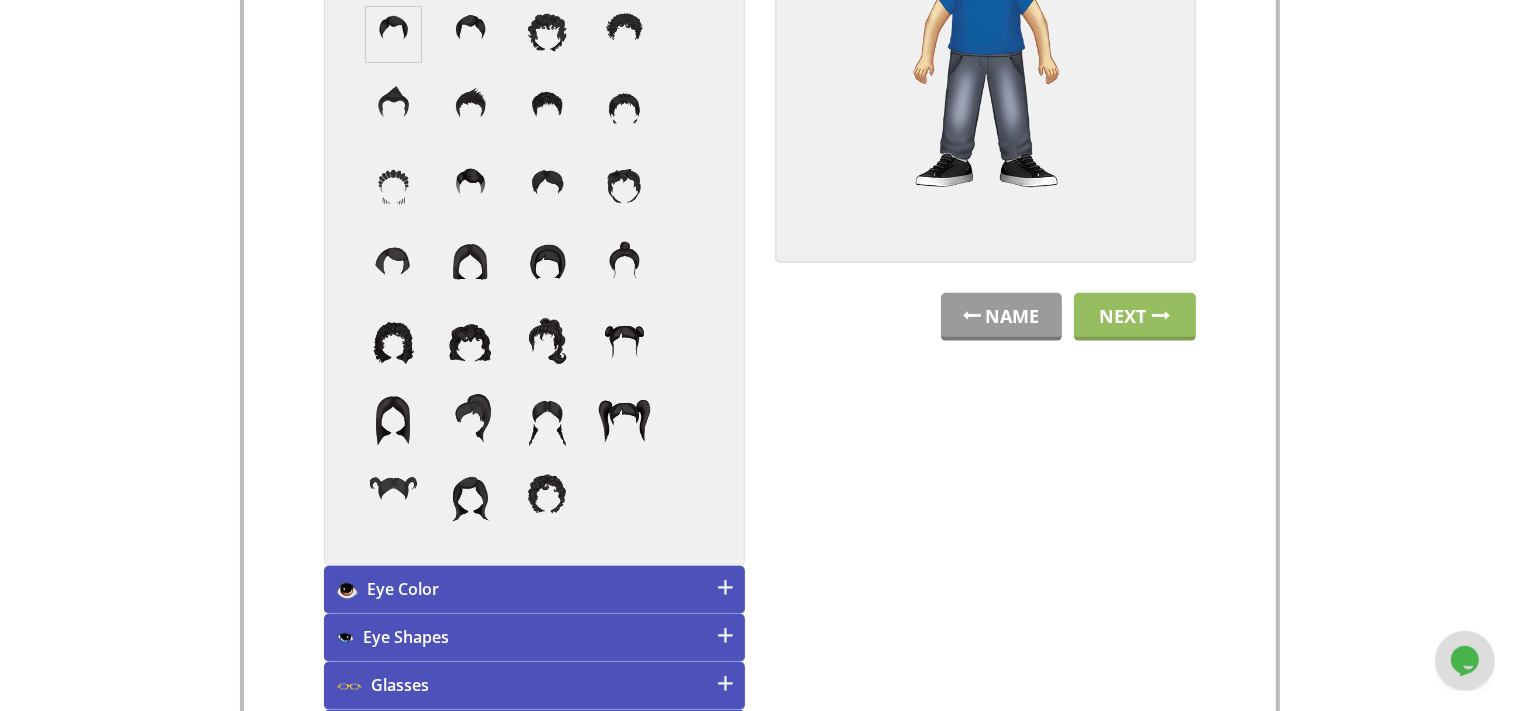 click on "Eye Color" at bounding box center (534, 590) 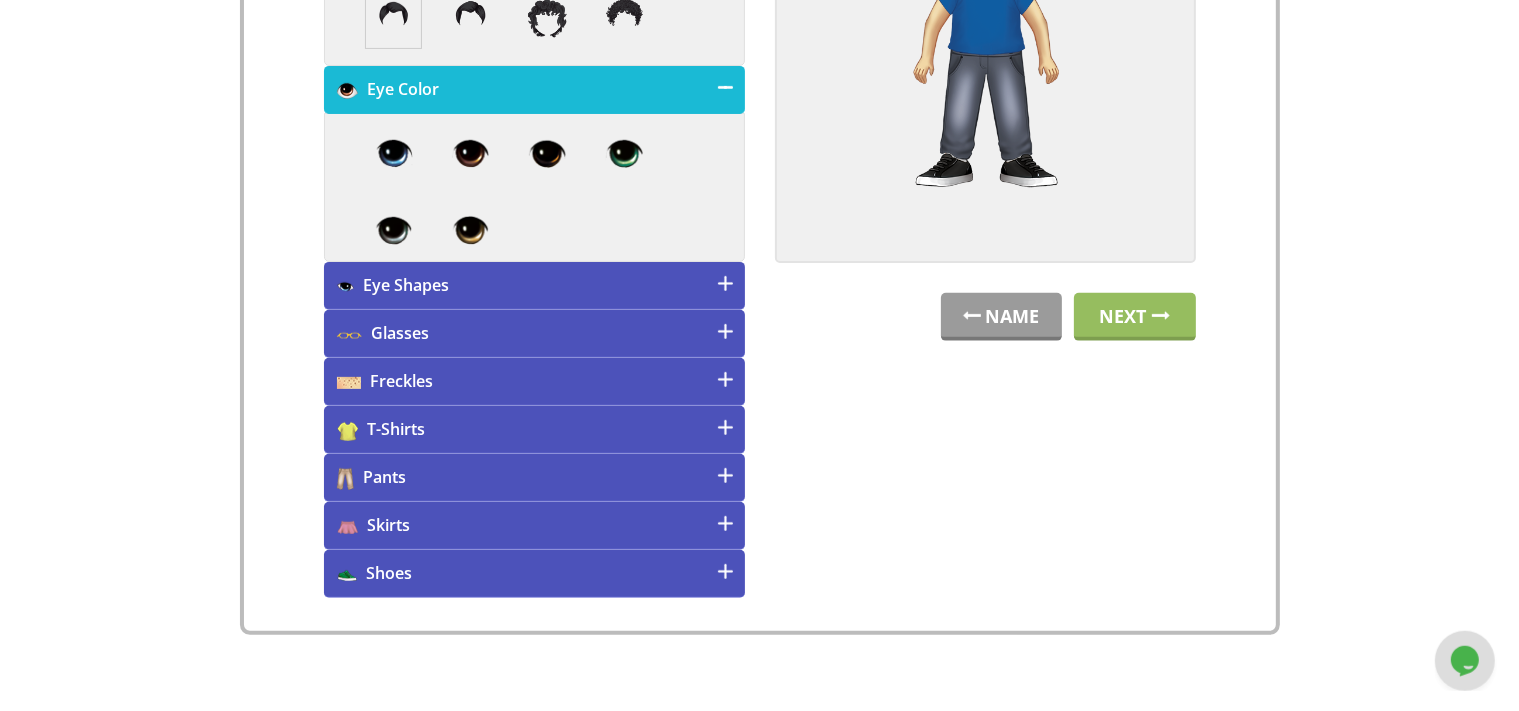 scroll, scrollTop: 651, scrollLeft: 0, axis: vertical 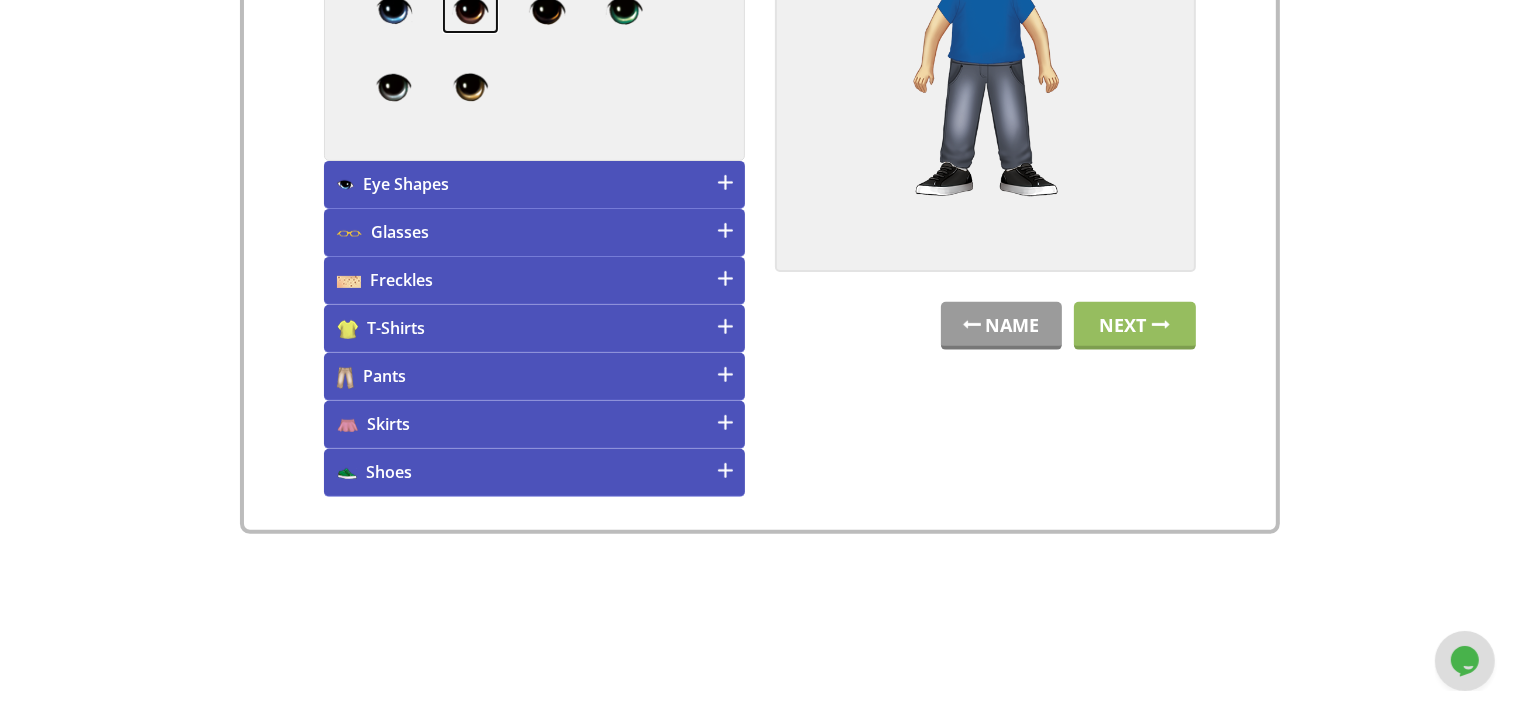 click at bounding box center (470, 10) 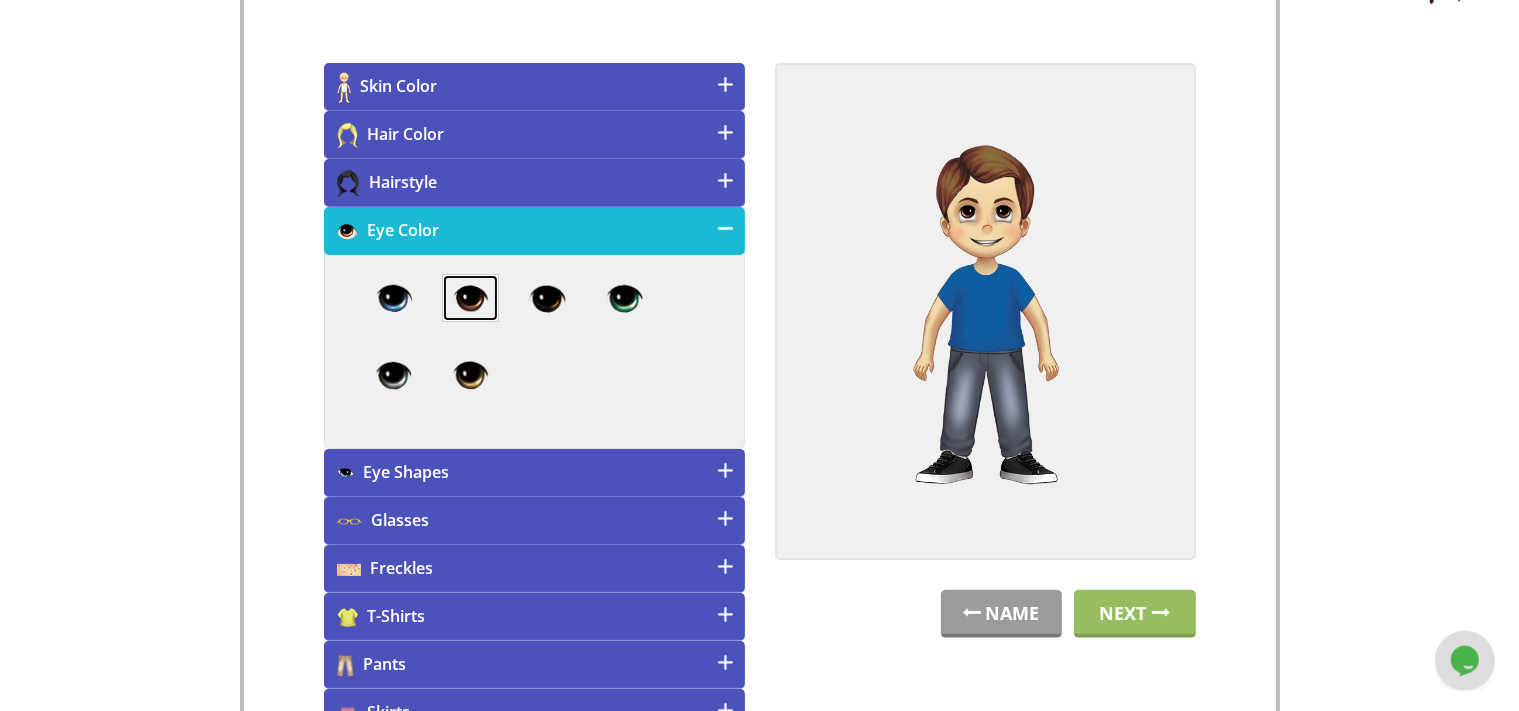 scroll, scrollTop: 361, scrollLeft: 0, axis: vertical 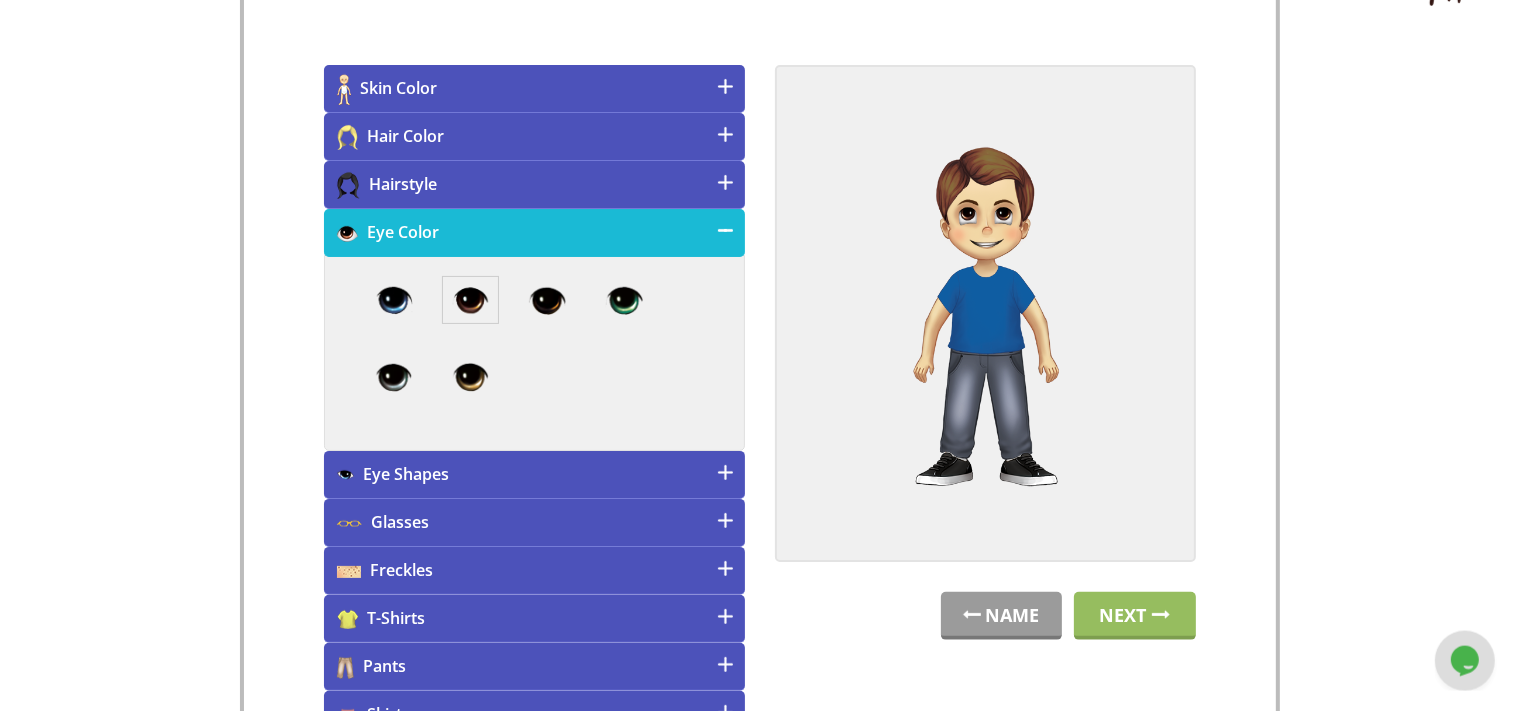 click on "Eye Shapes" at bounding box center [534, 475] 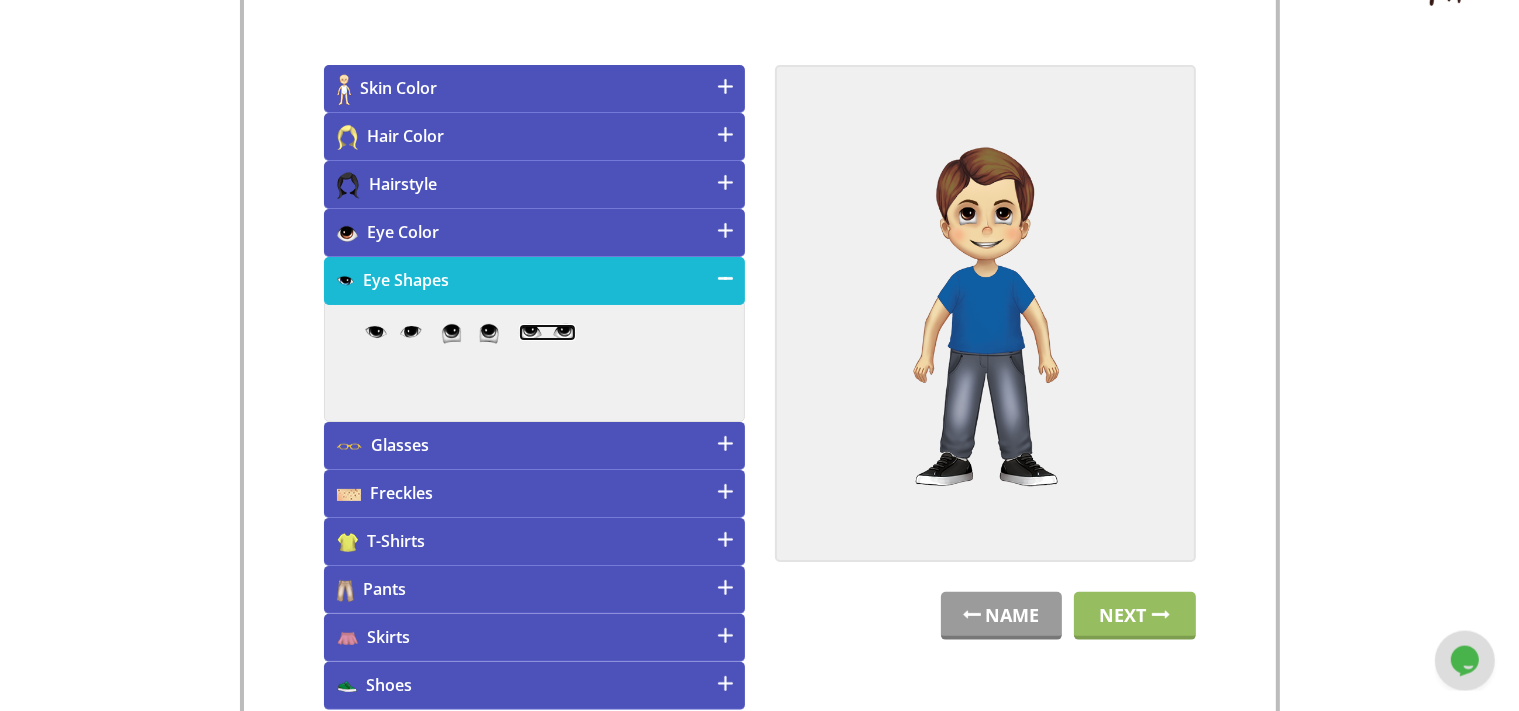 click at bounding box center (547, 333) 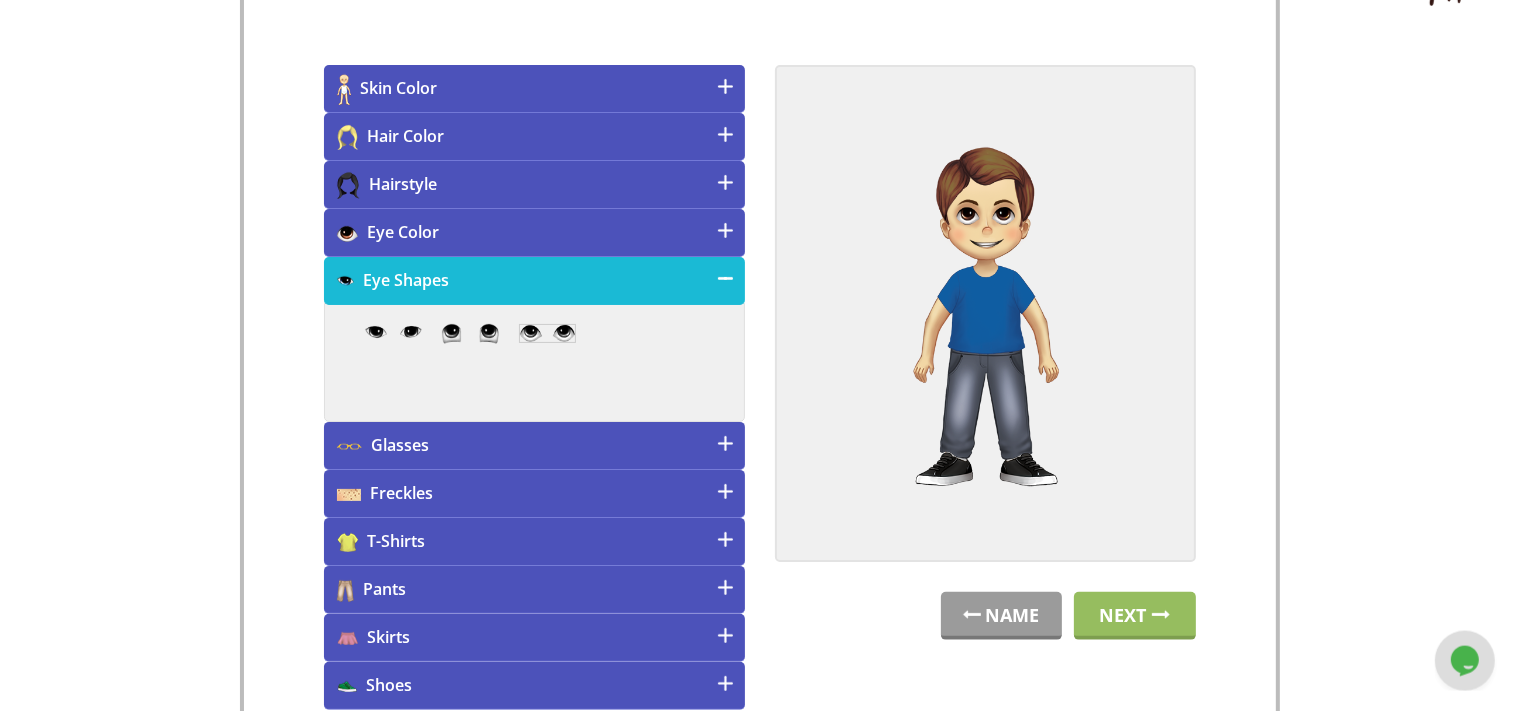 click on "T-Shirts" at bounding box center (534, 542) 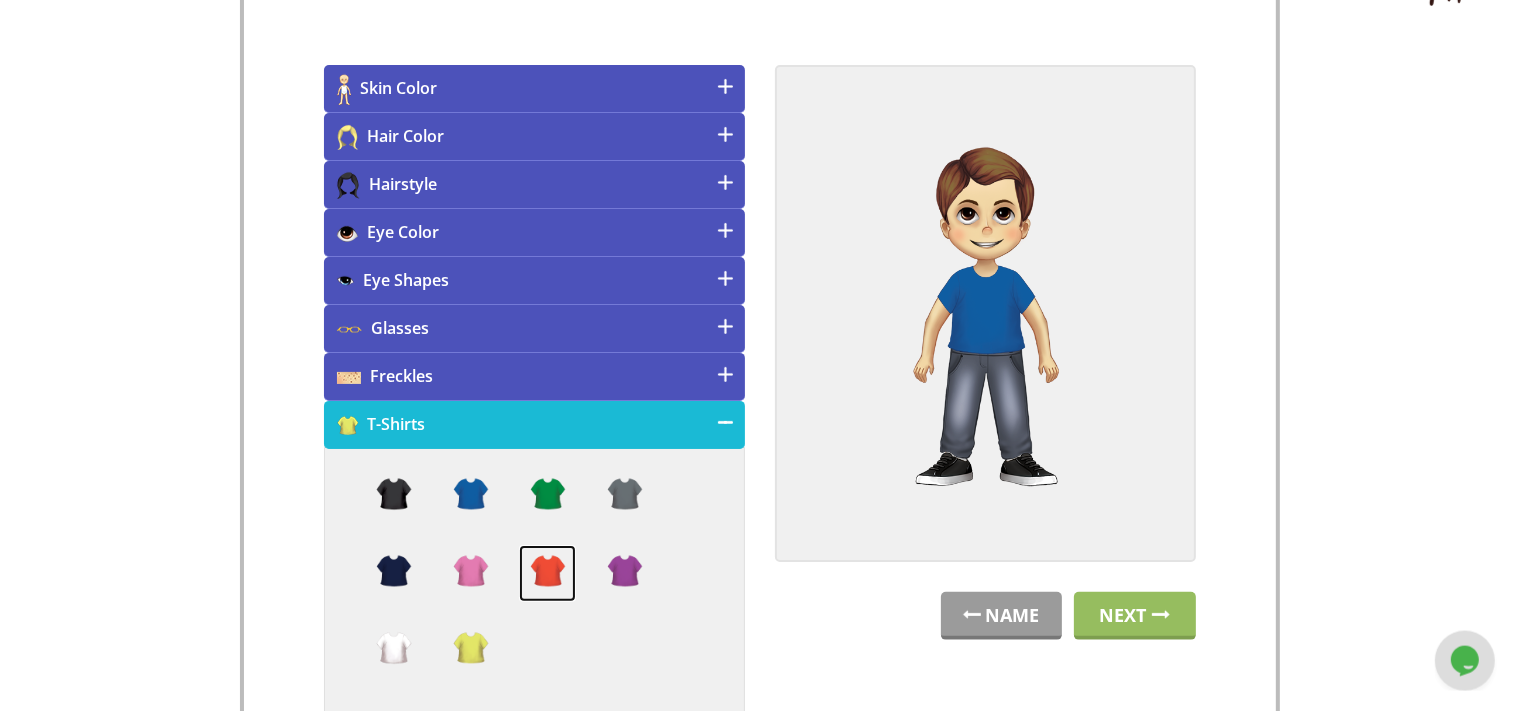 click at bounding box center (547, 573) 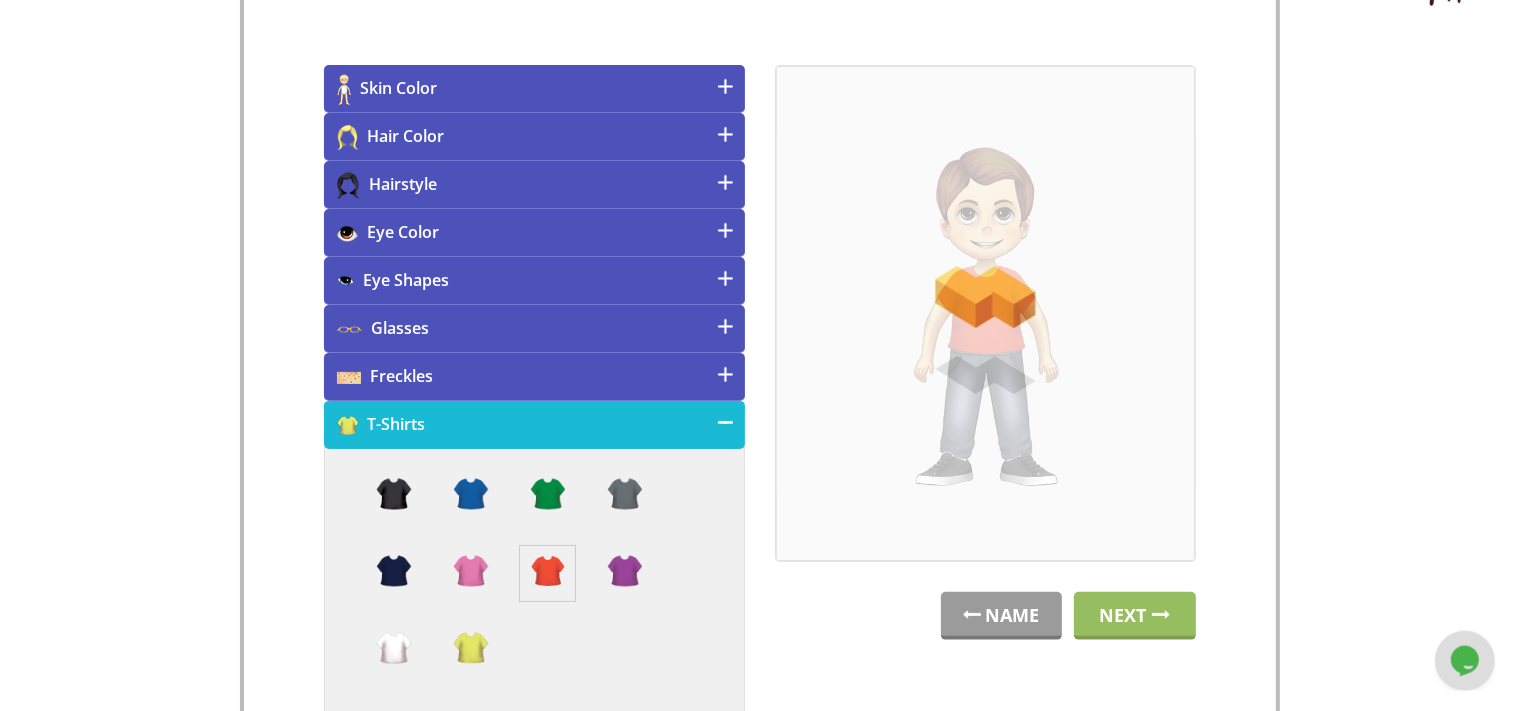 click on "T-Shirts" at bounding box center (534, 425) 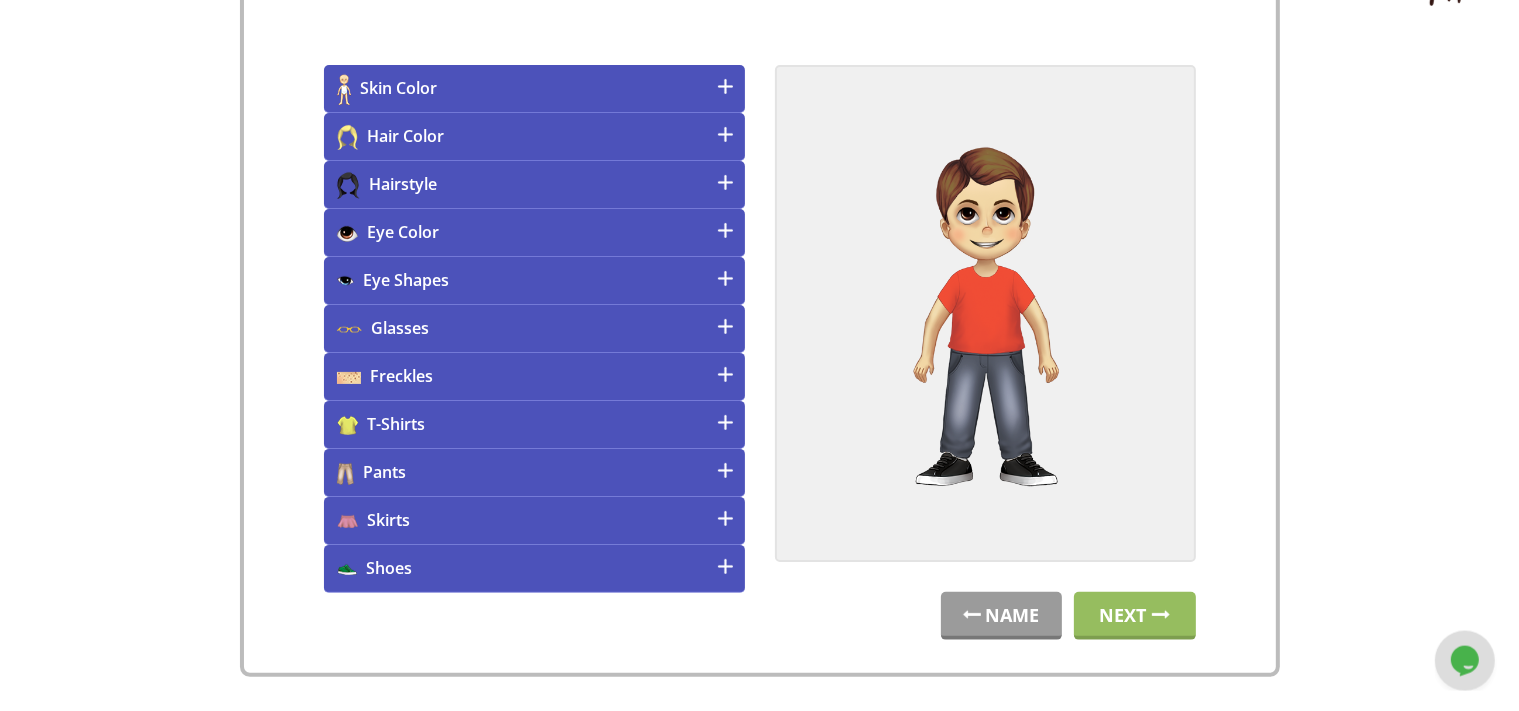 click on "Pants" at bounding box center (534, 473) 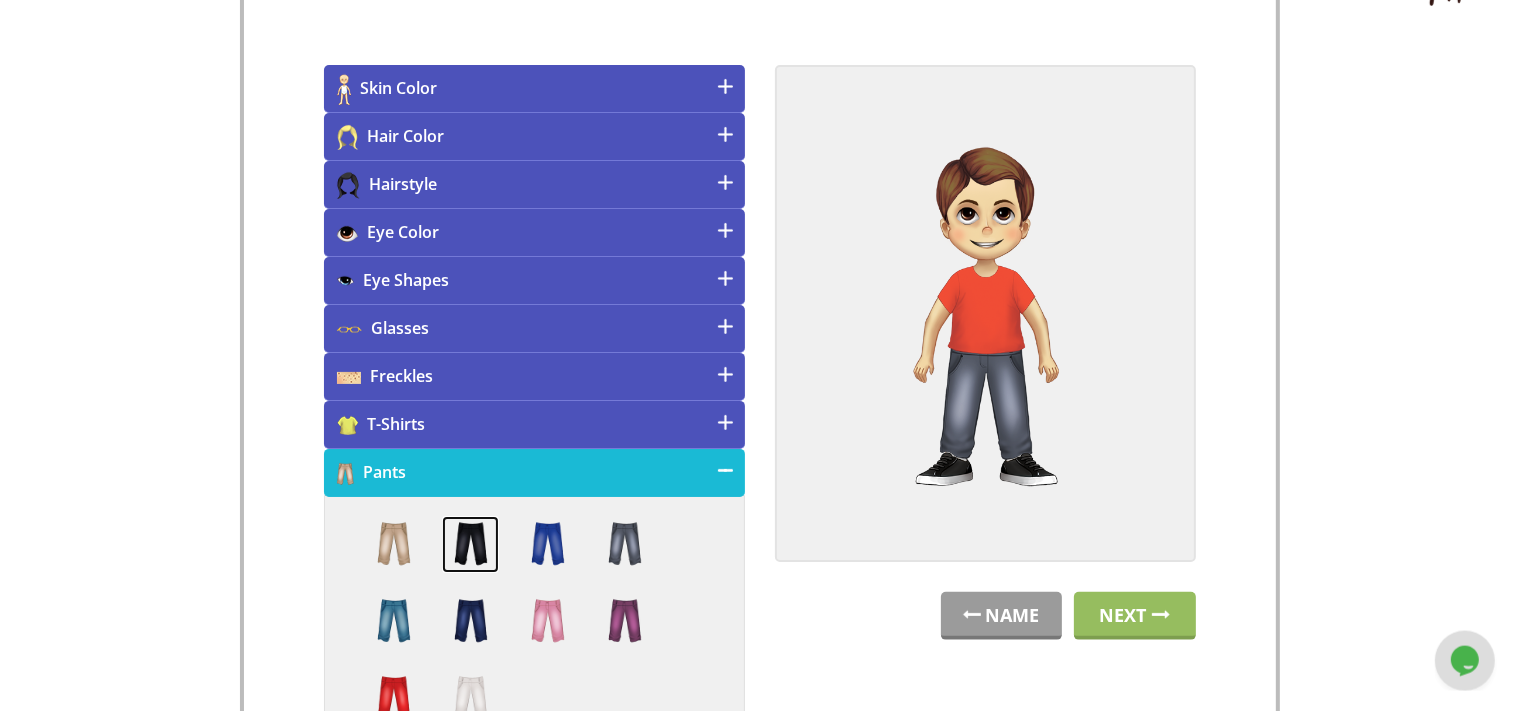 click at bounding box center [470, 544] 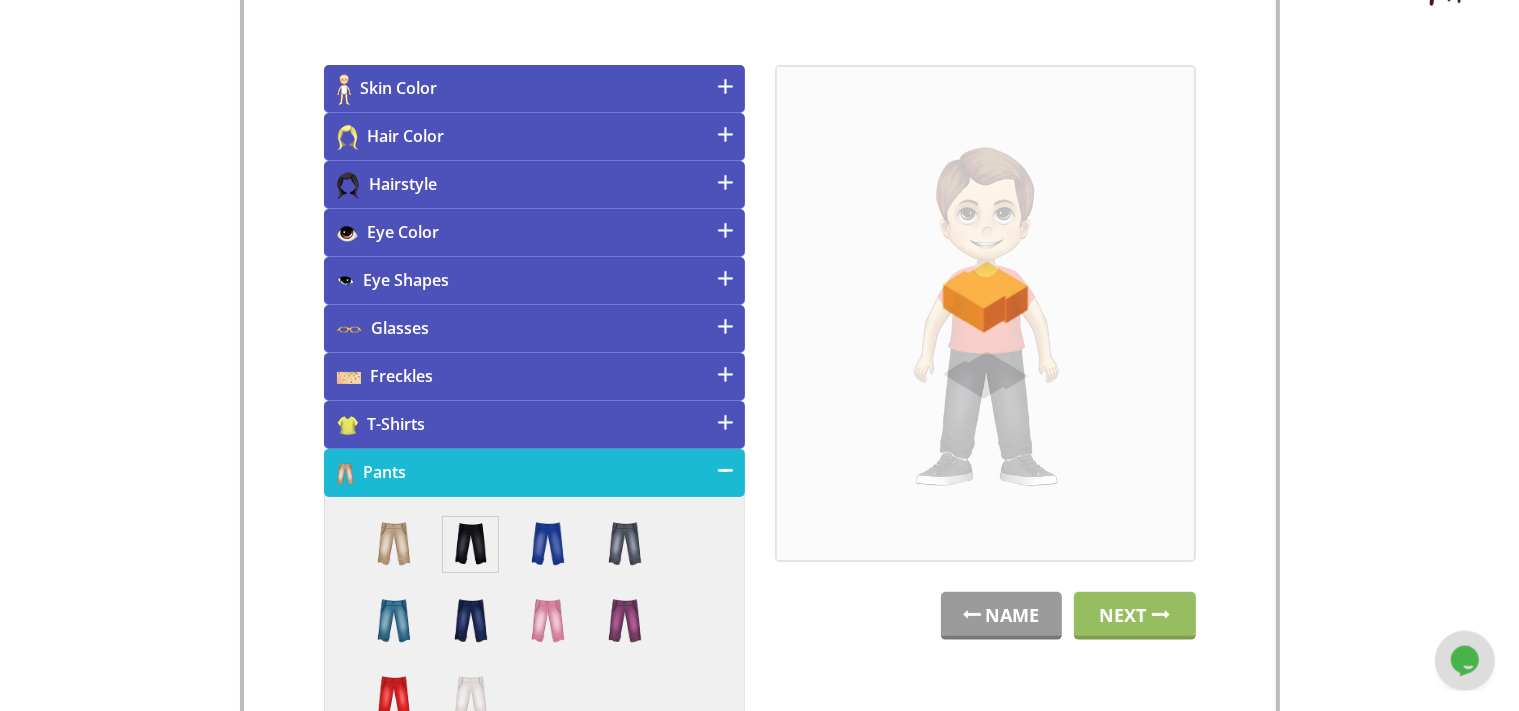 click on "Pants" at bounding box center (534, 473) 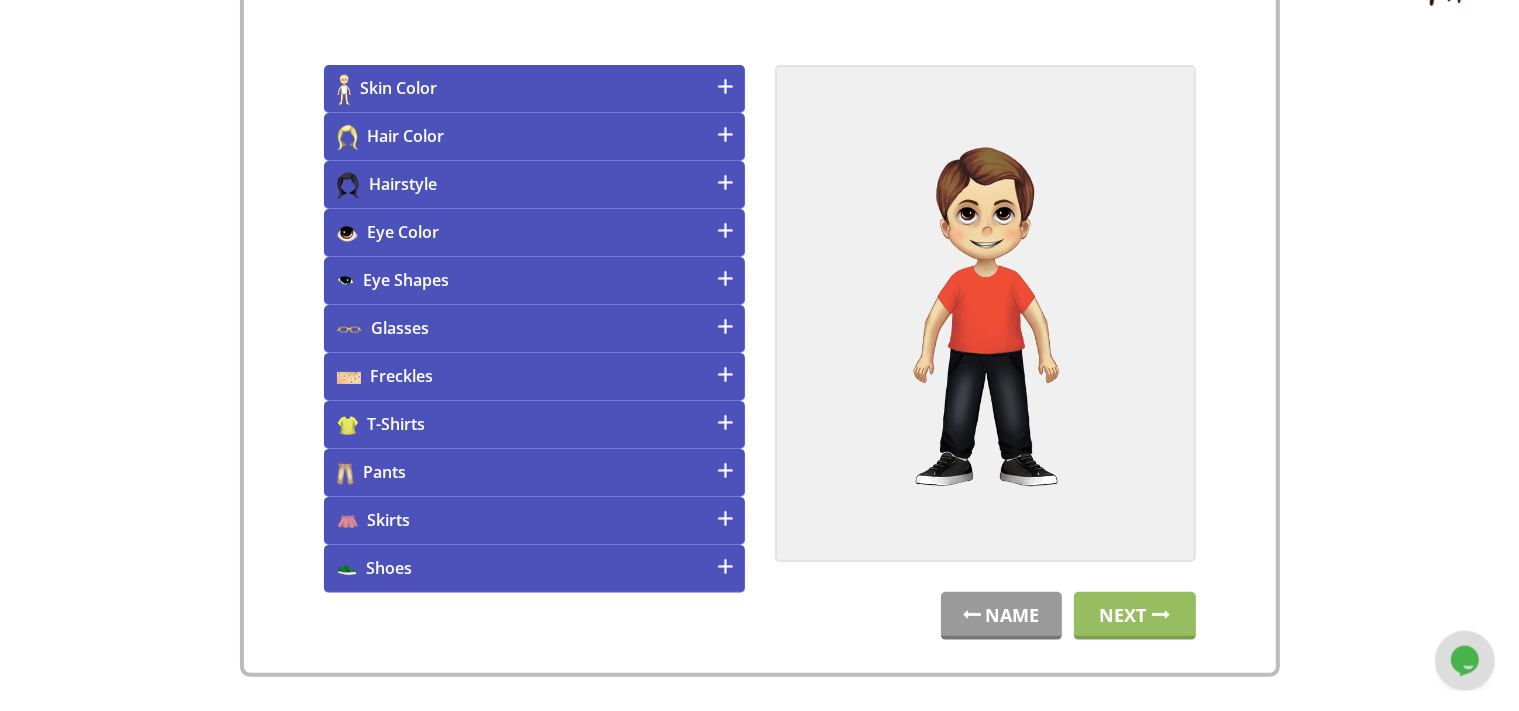 click on "Shoes" at bounding box center [534, 569] 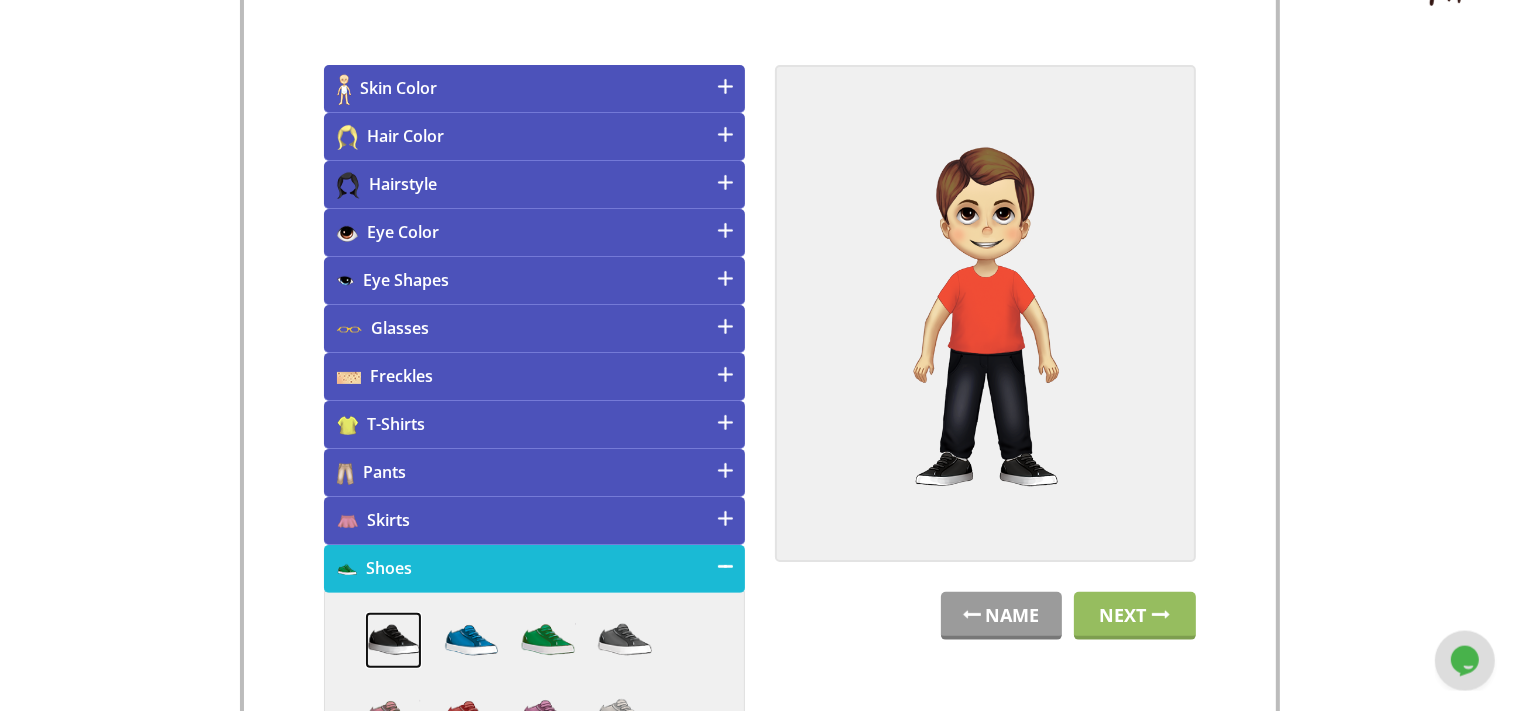 click at bounding box center [393, 640] 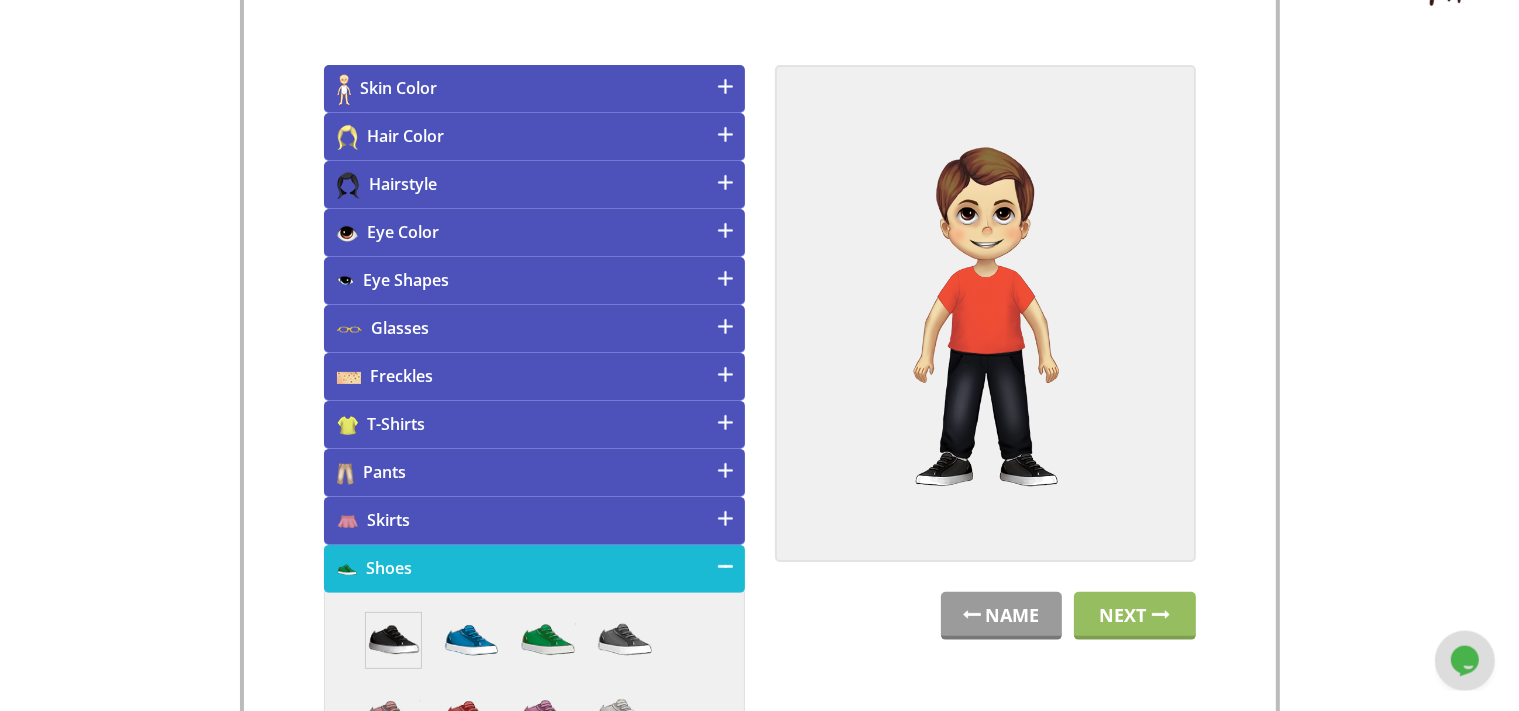 click on "Skin Color" at bounding box center (534, 89) 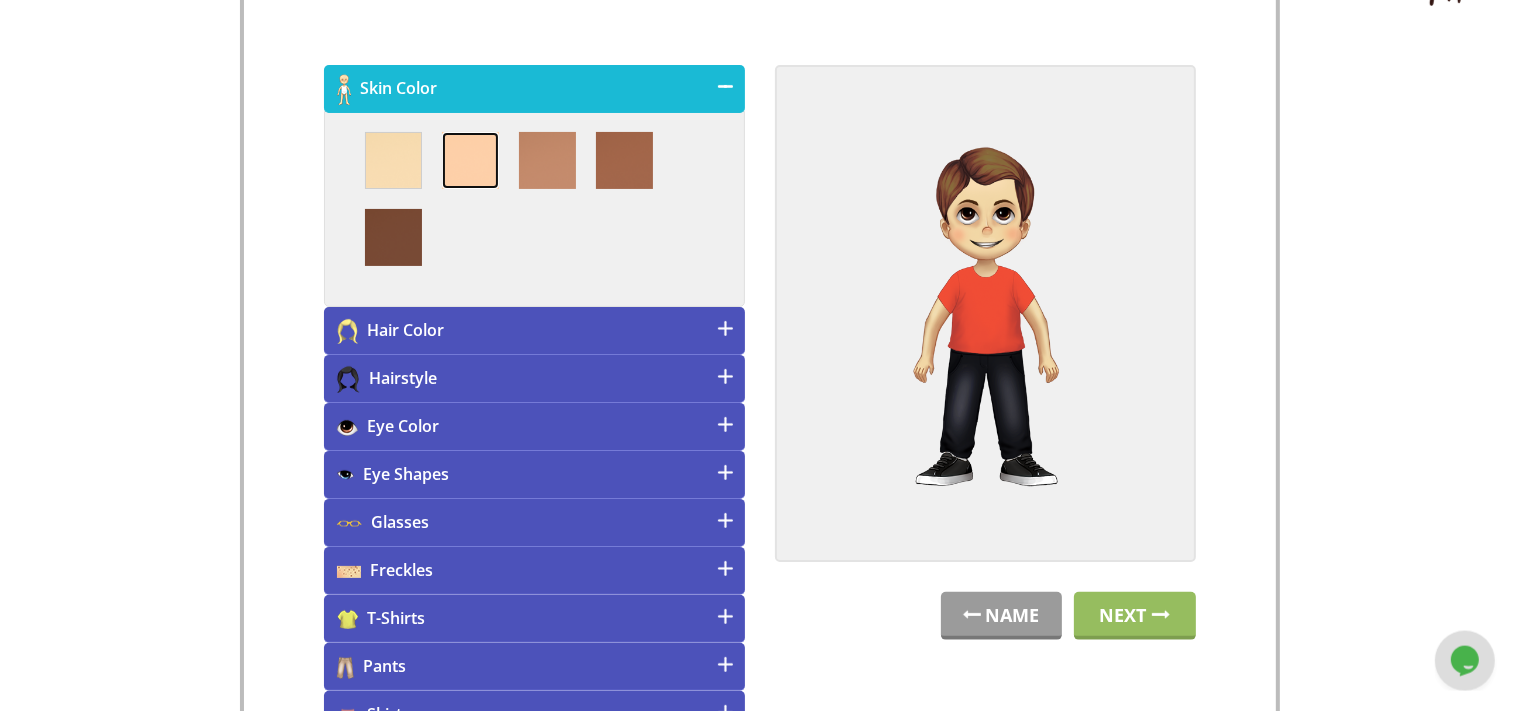 click at bounding box center [470, 160] 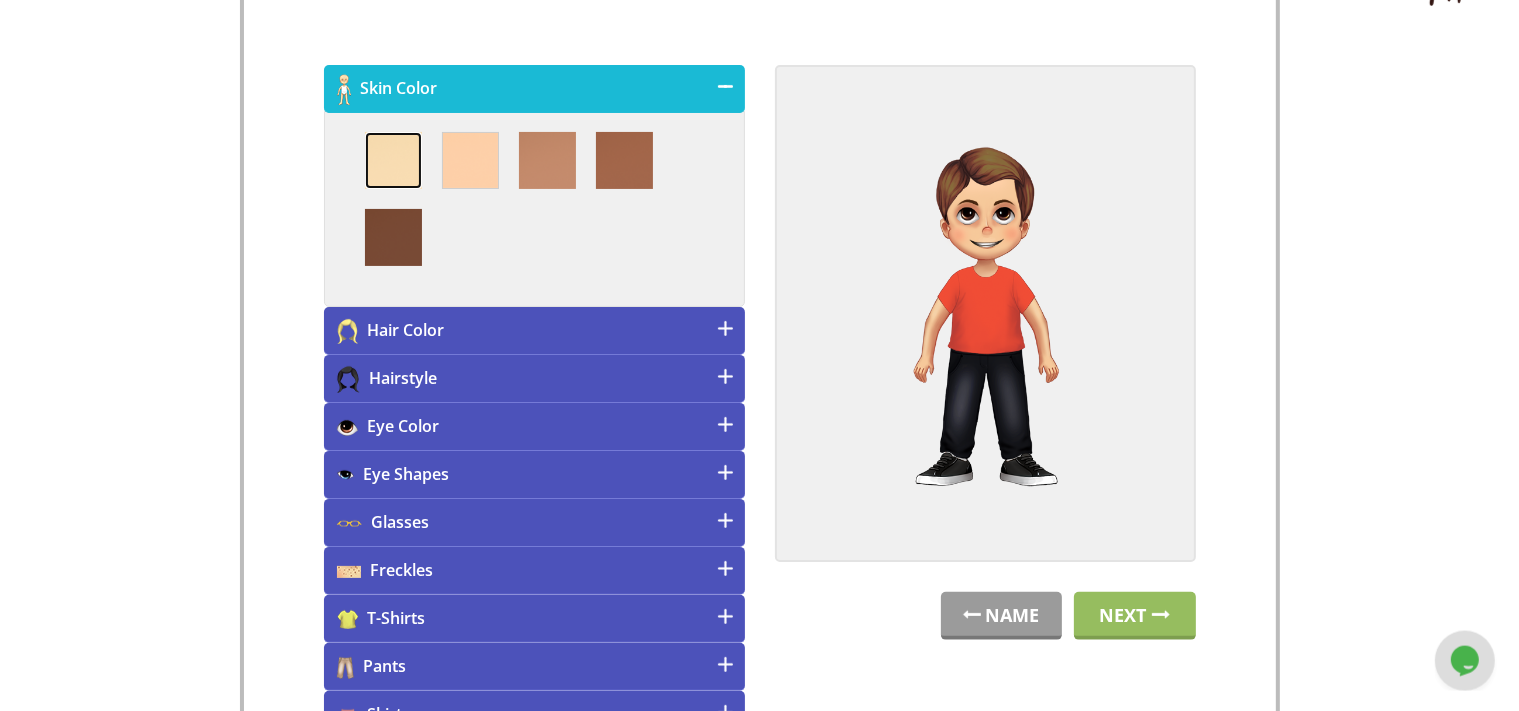 click at bounding box center (393, 160) 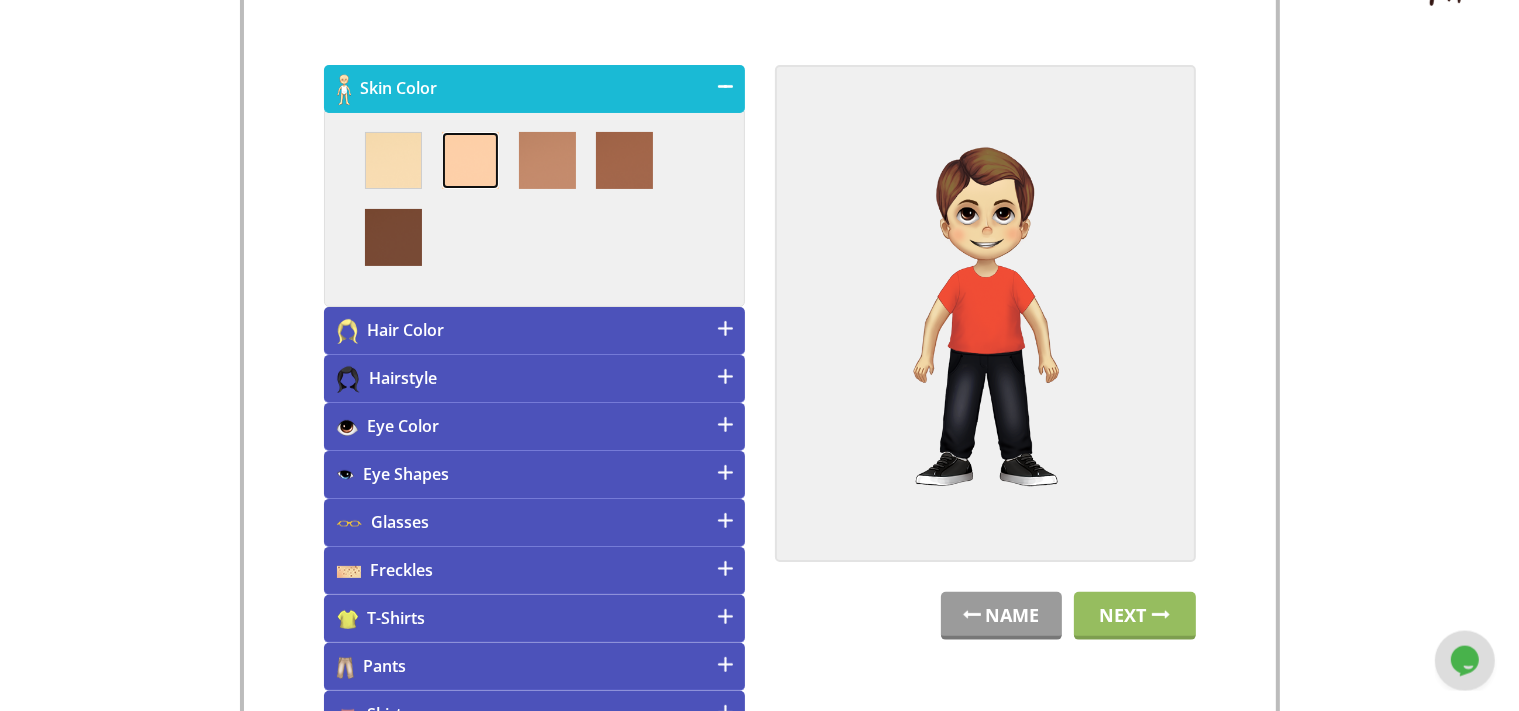 click at bounding box center [470, 160] 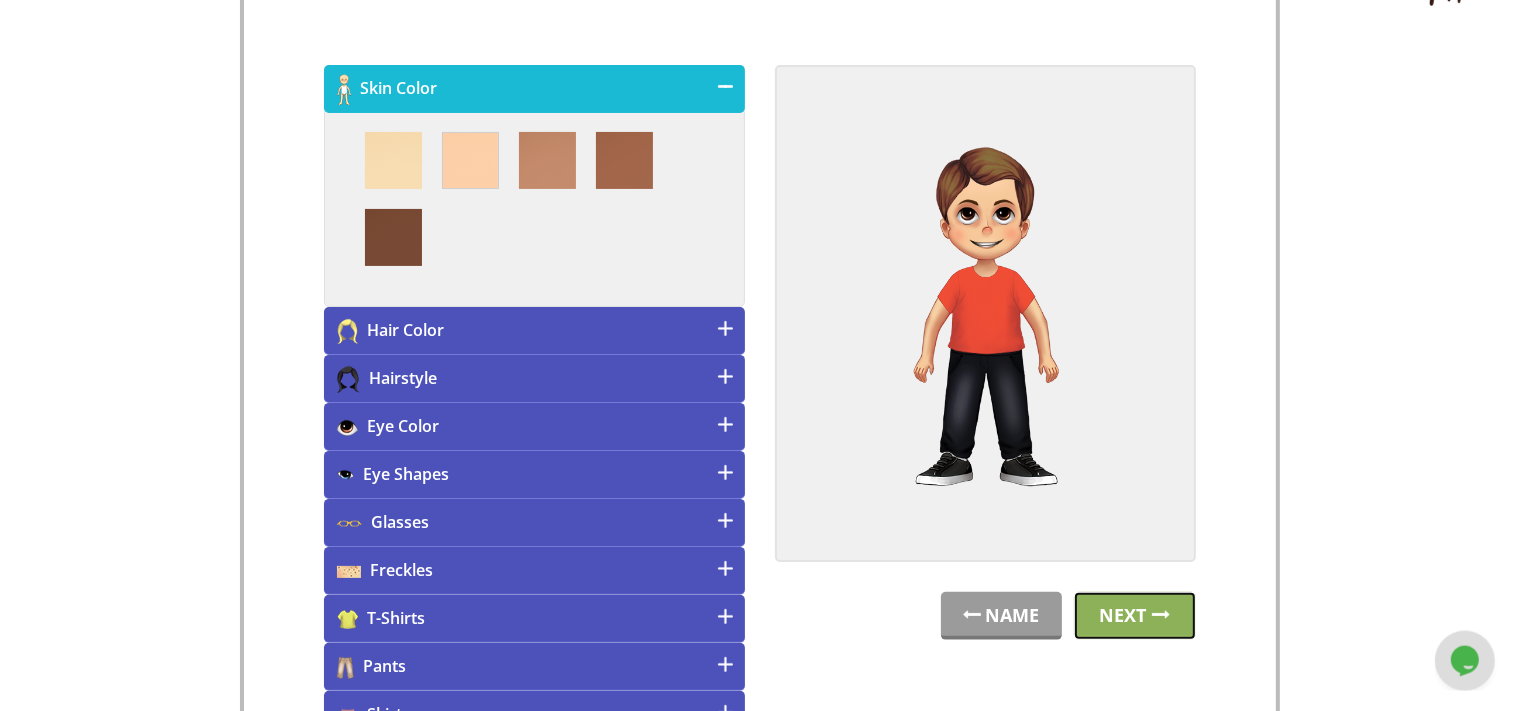 click on "Next" at bounding box center (1135, 616) 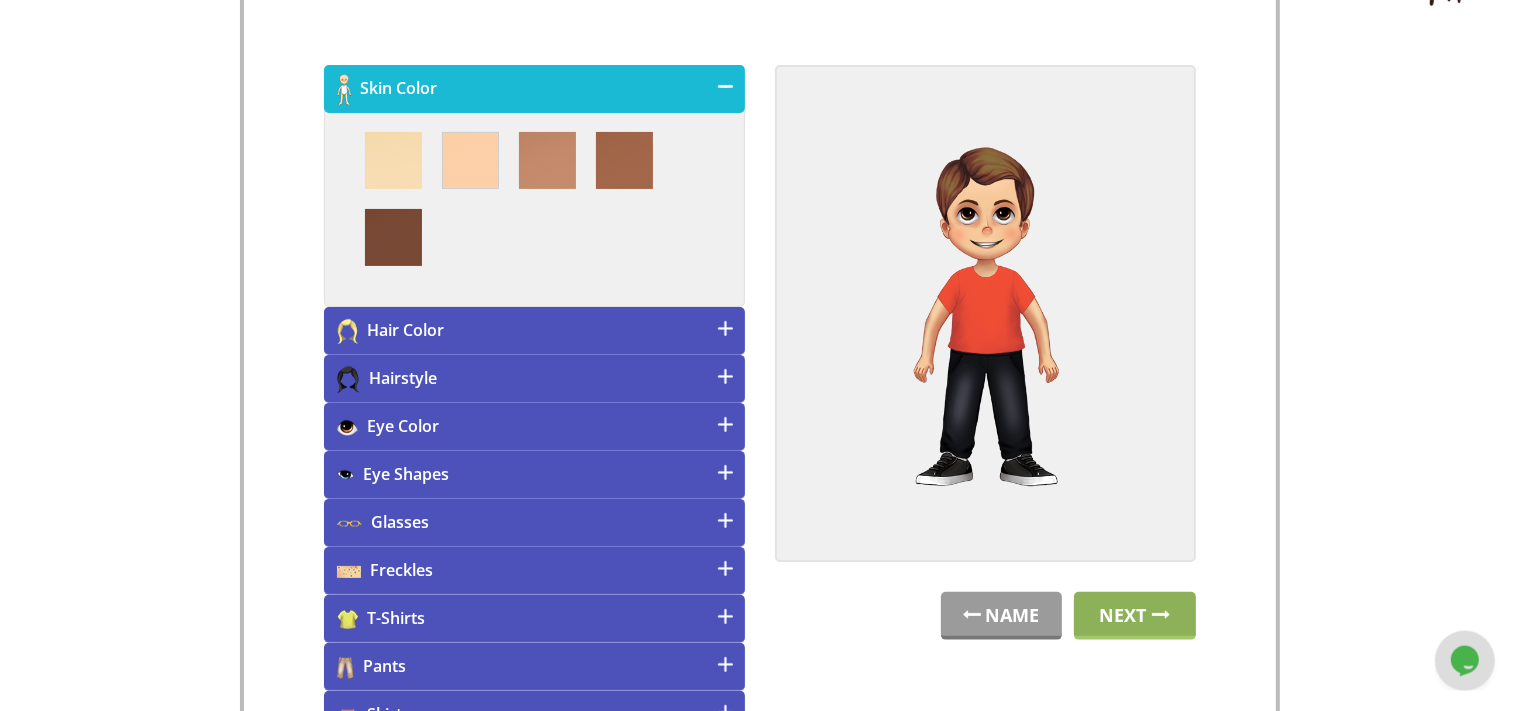 scroll, scrollTop: 0, scrollLeft: 0, axis: both 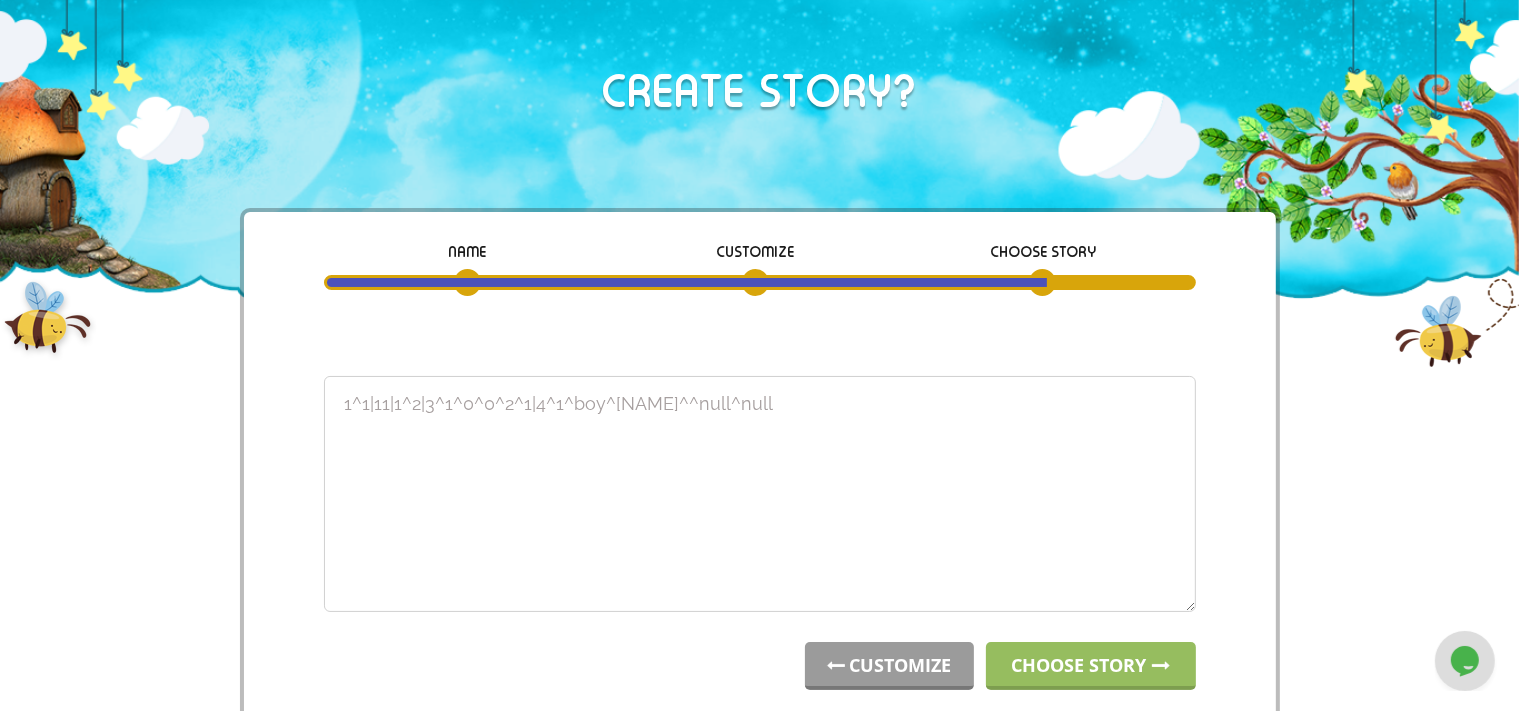 drag, startPoint x: 825, startPoint y: 430, endPoint x: 190, endPoint y: 381, distance: 636.88776 